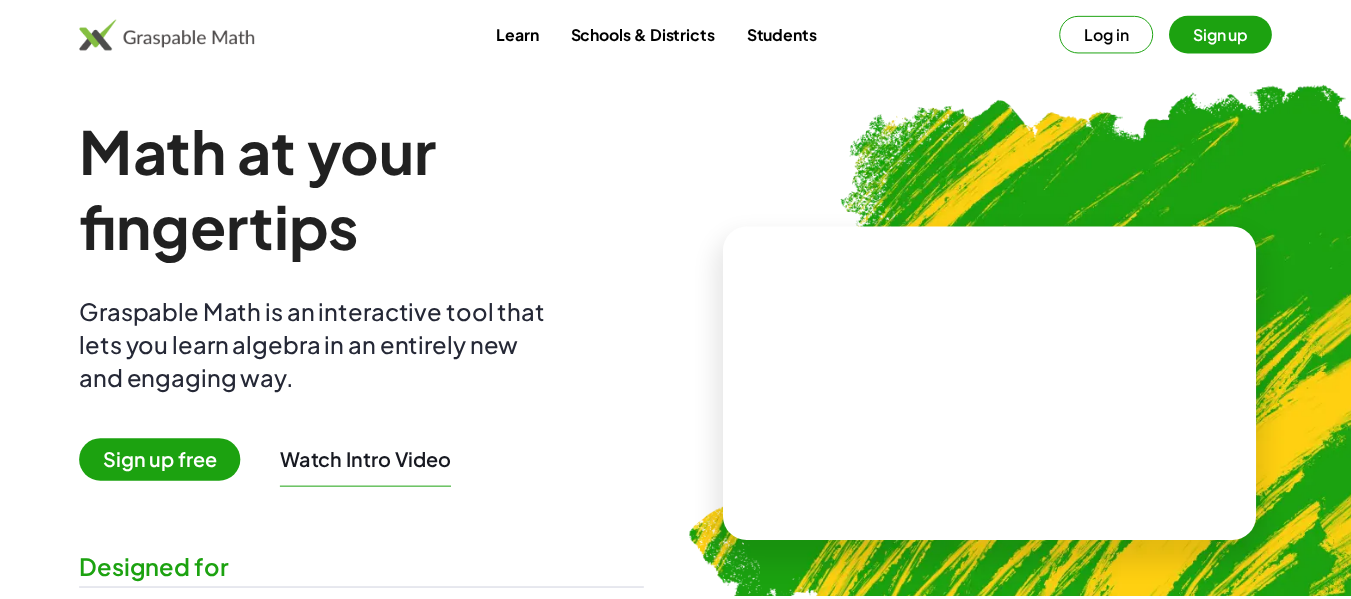 scroll, scrollTop: 0, scrollLeft: 0, axis: both 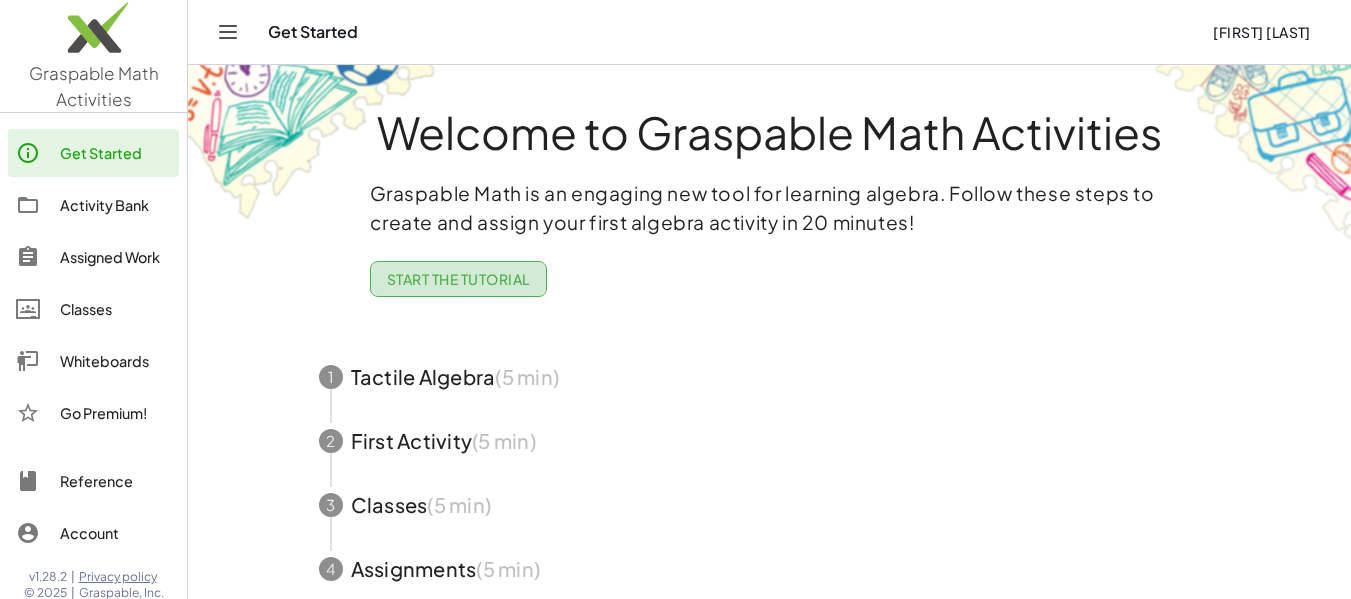 click on "Start the Tutorial" 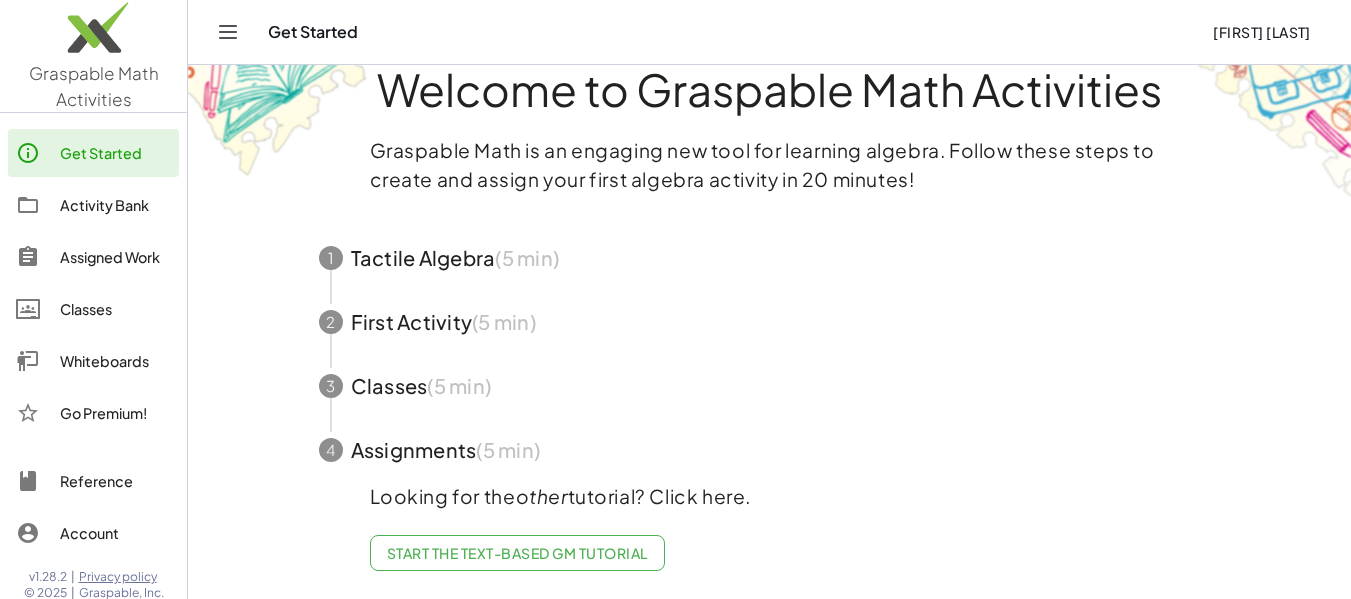 scroll, scrollTop: 0, scrollLeft: 0, axis: both 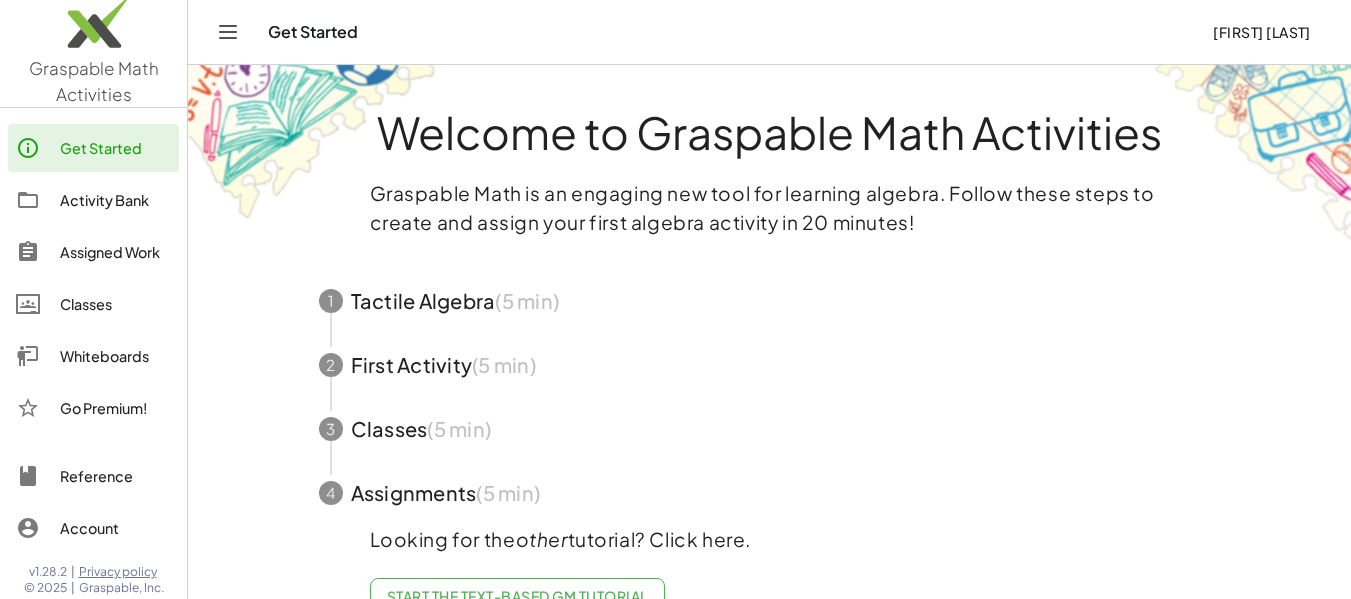 click 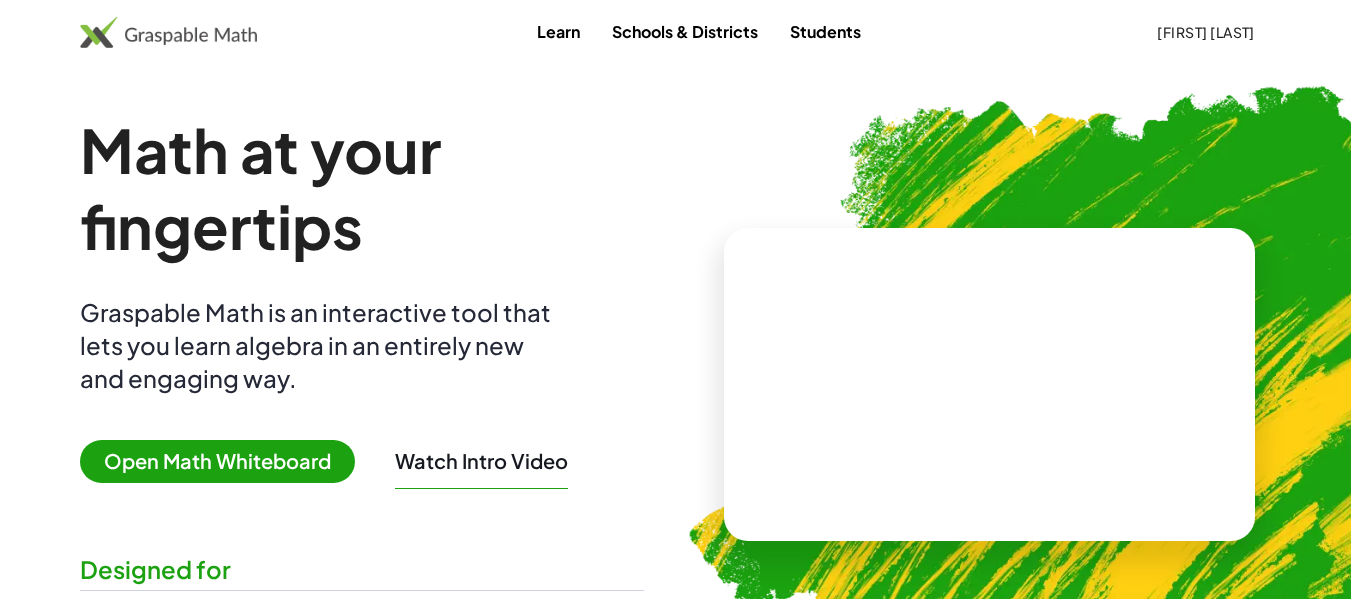 click on "[FIRST] [LAST]" 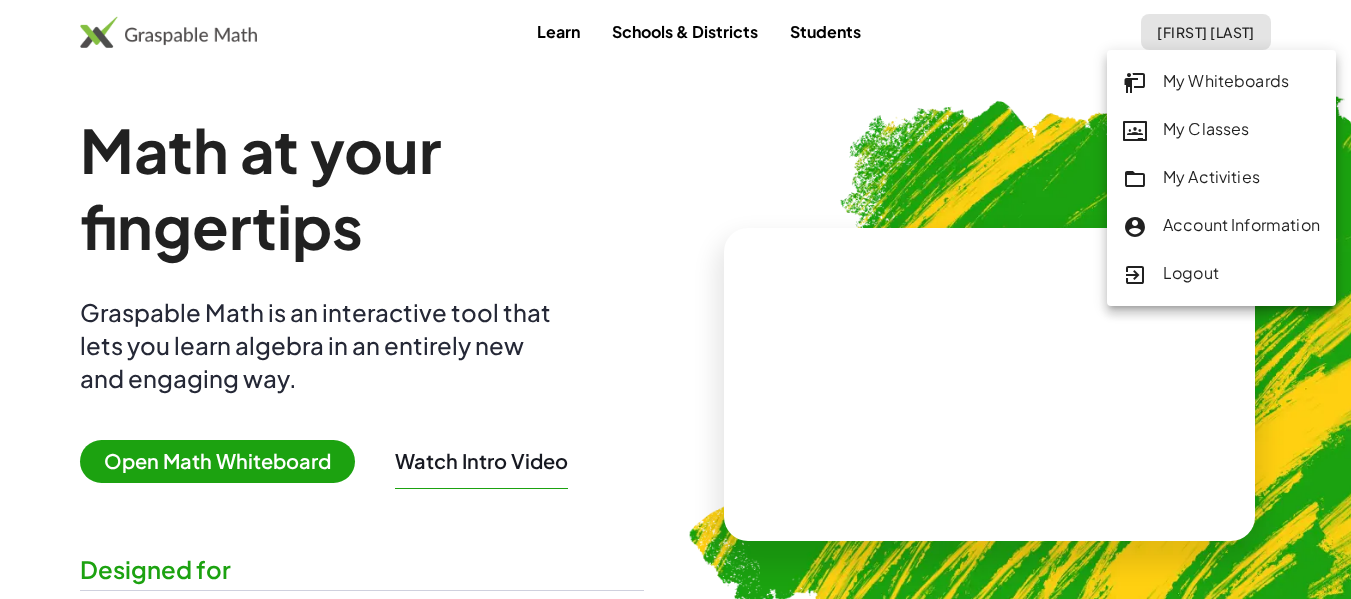 click on "My Whiteboards" 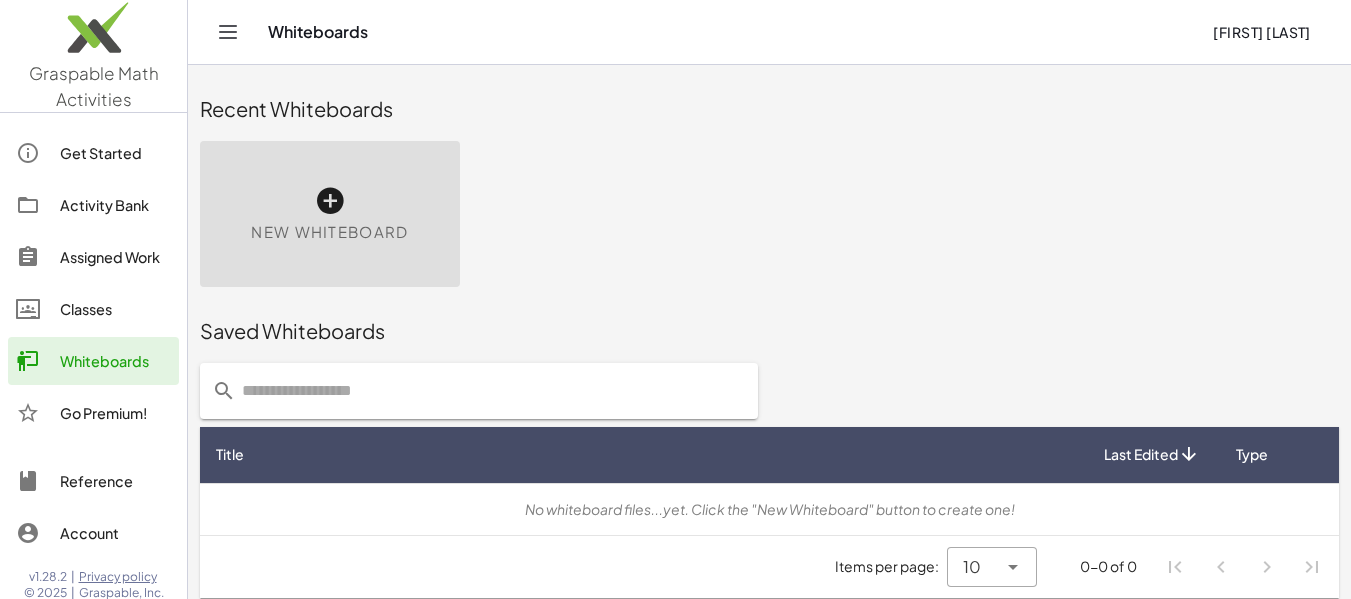 click on "New Whiteboard" at bounding box center (329, 232) 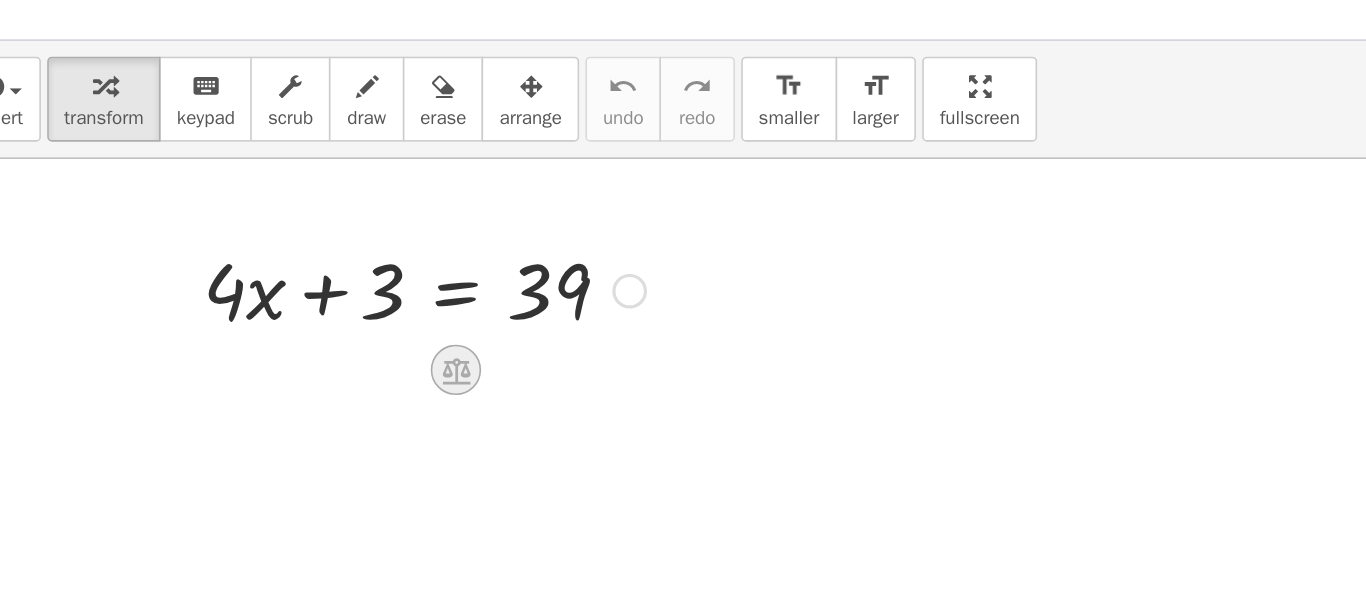 click 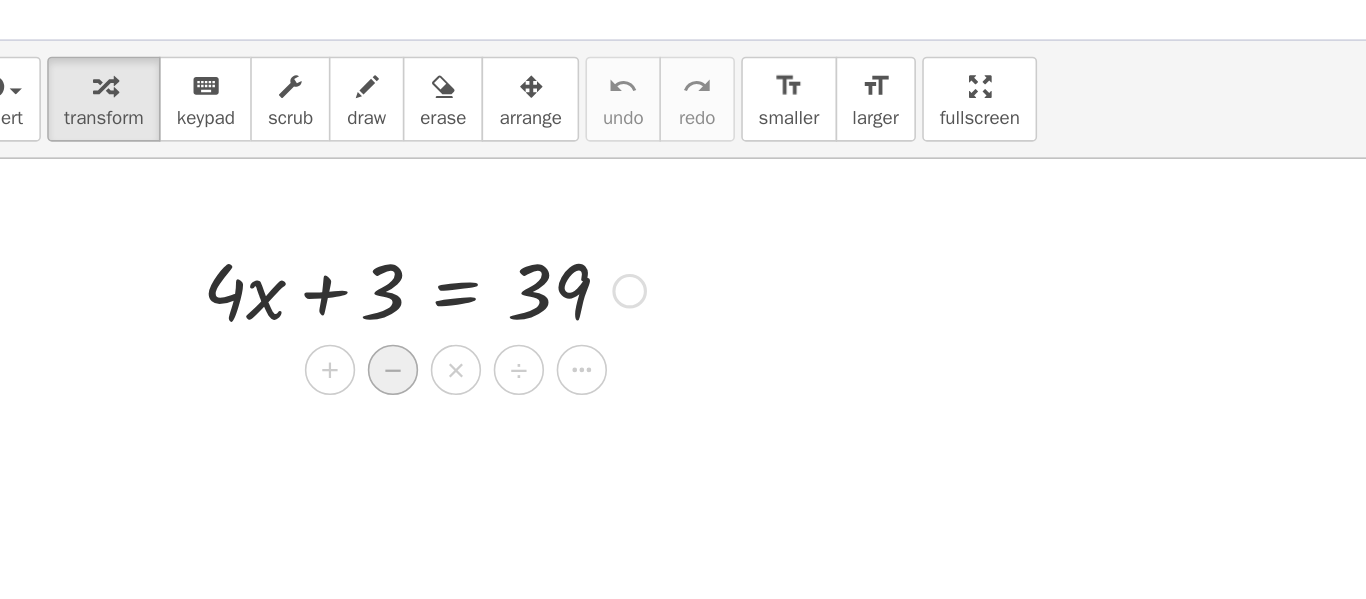 click on "−" at bounding box center [286, 274] 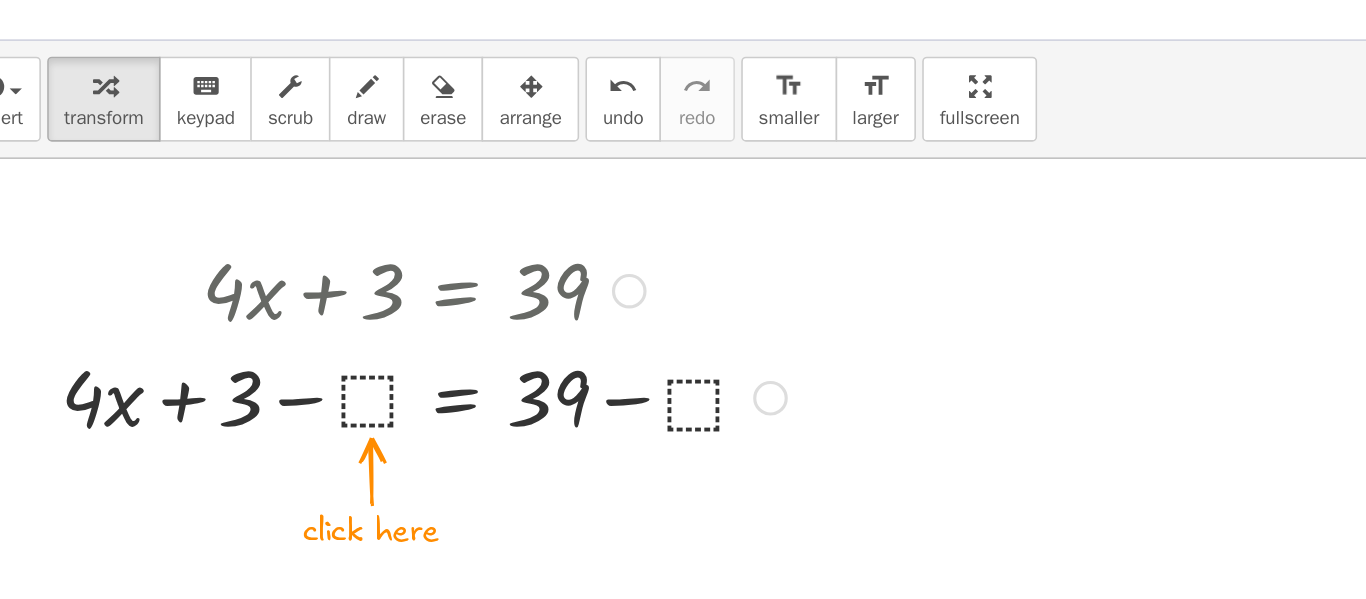 click at bounding box center (305, 290) 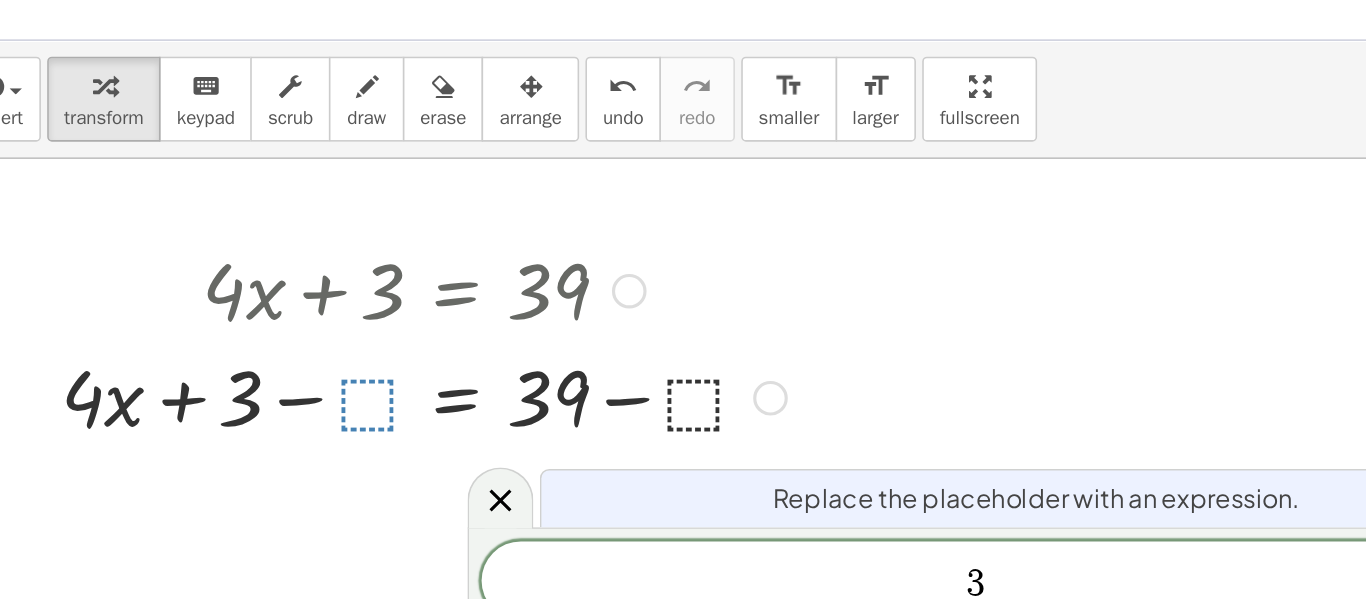 click at bounding box center [305, 290] 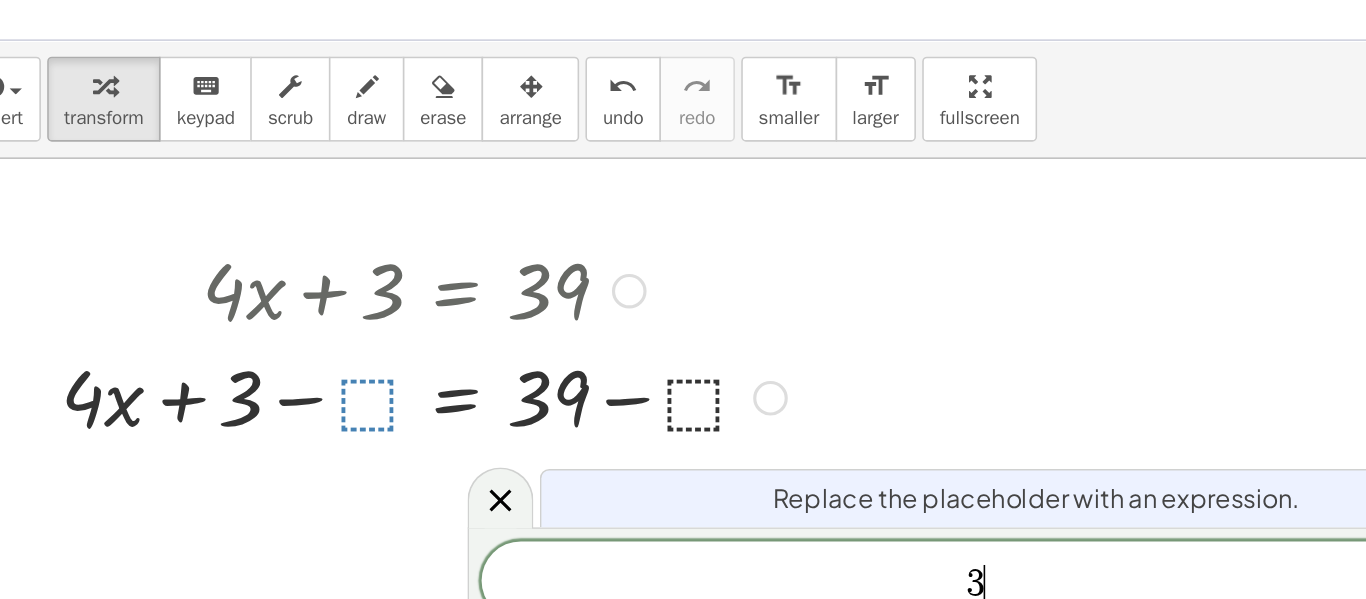 click at bounding box center [305, 290] 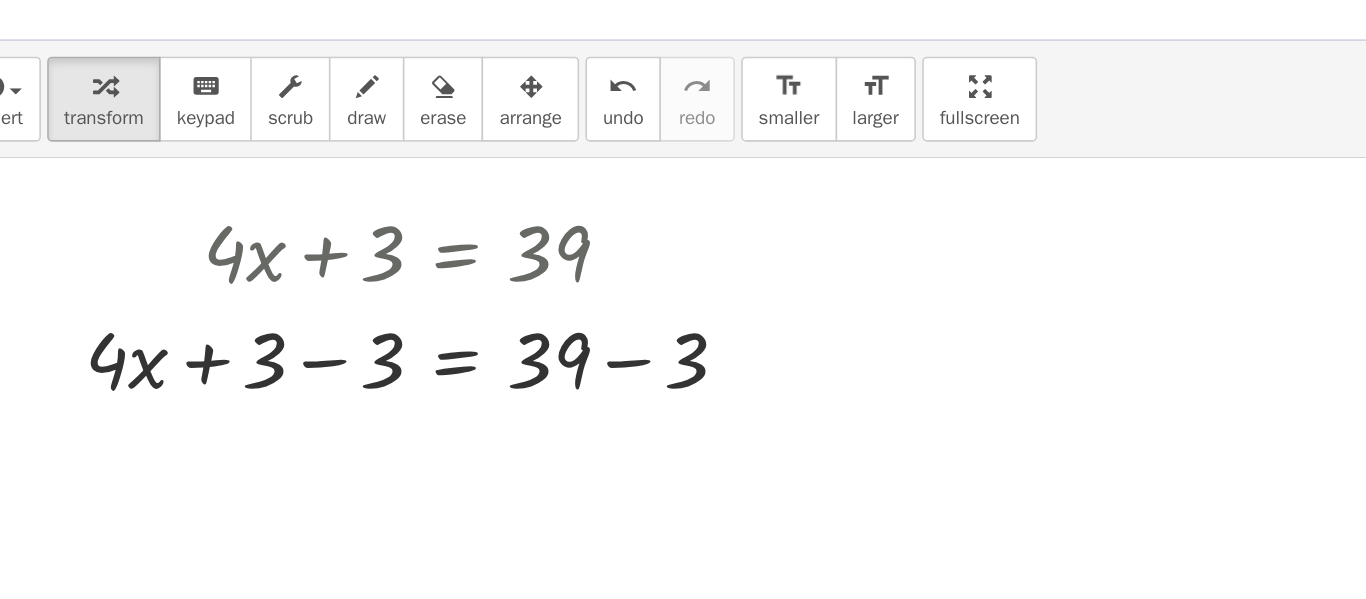 scroll, scrollTop: 22, scrollLeft: 0, axis: vertical 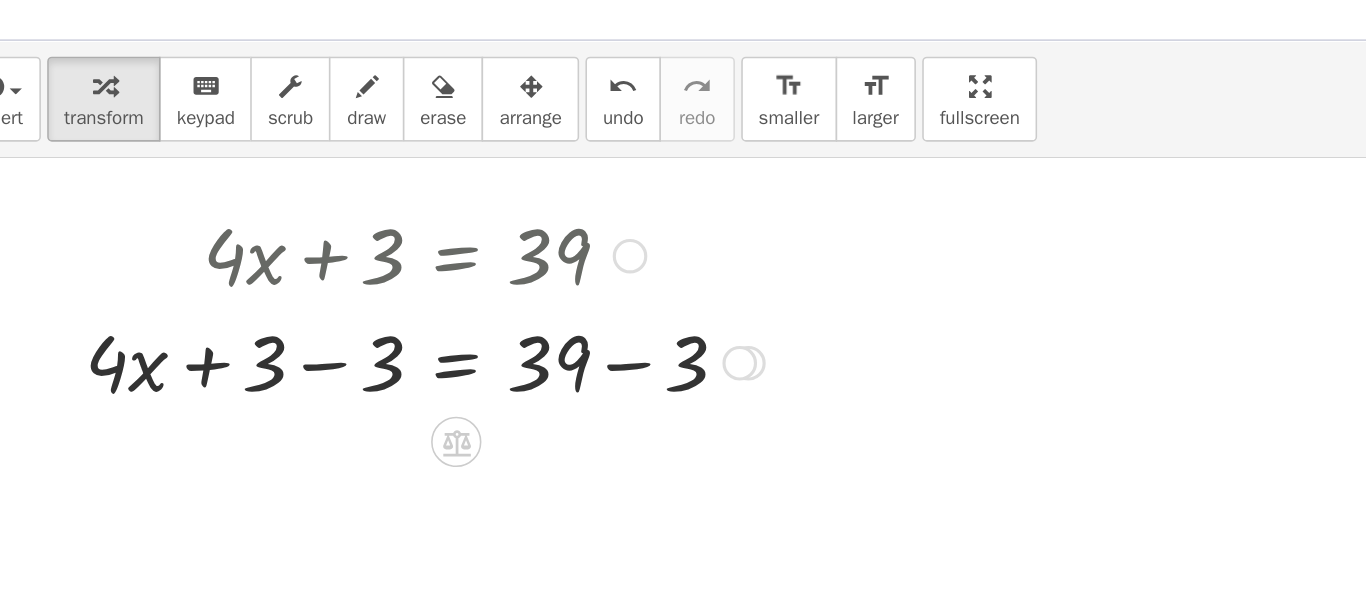 click at bounding box center (306, 268) 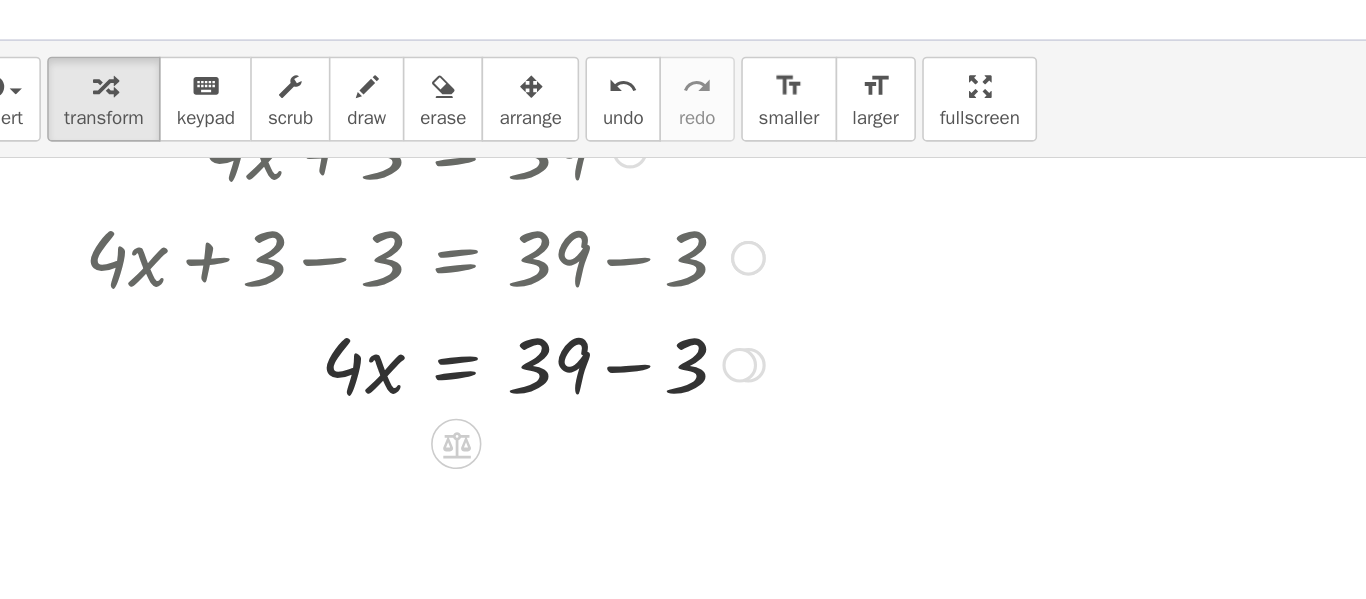 scroll, scrollTop: 90, scrollLeft: 0, axis: vertical 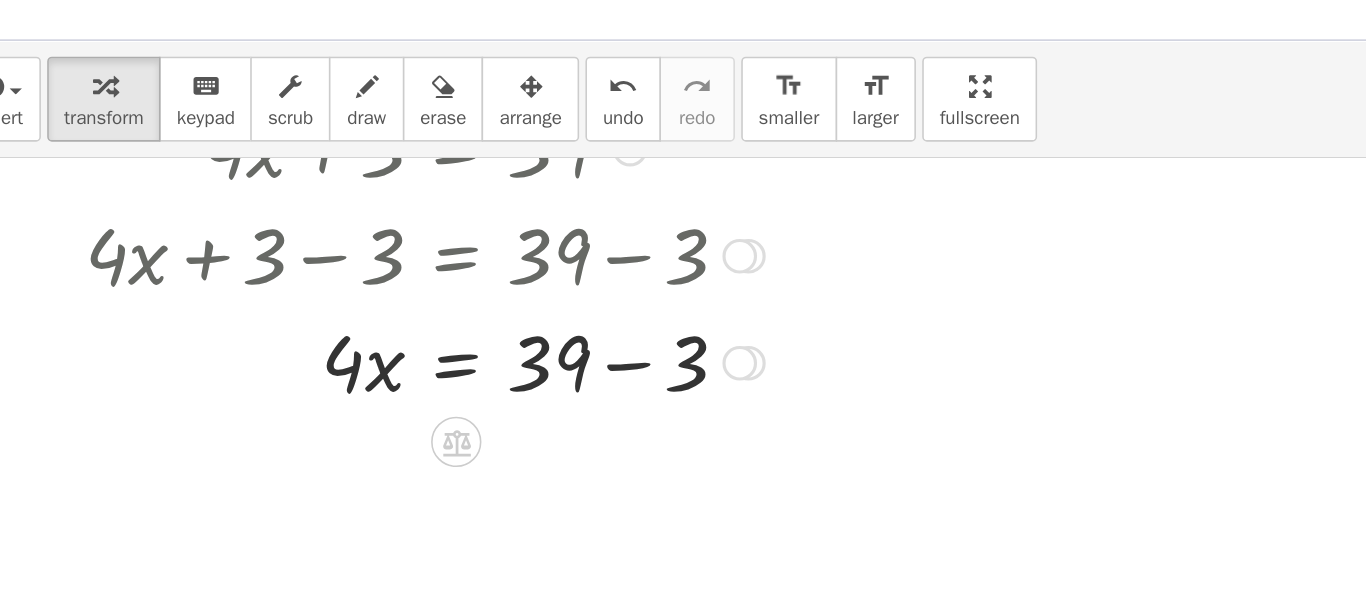 click at bounding box center [306, 268] 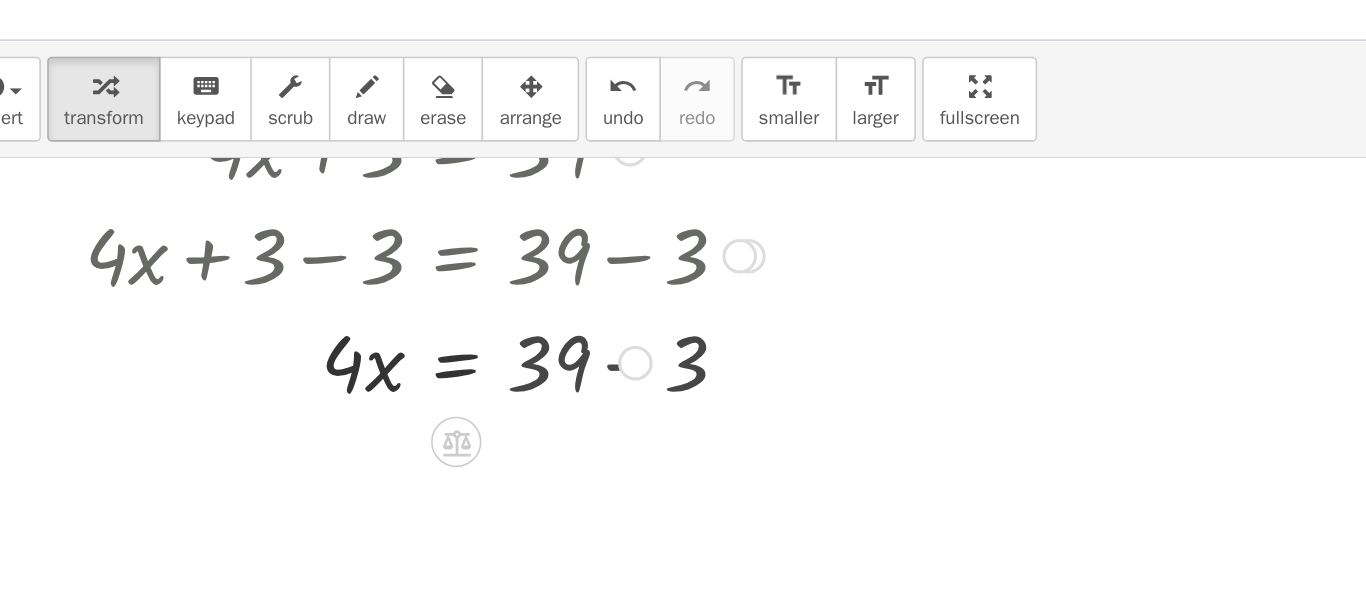 click on "· 4 · x = 39 + − 3 36" at bounding box center (326, 270) 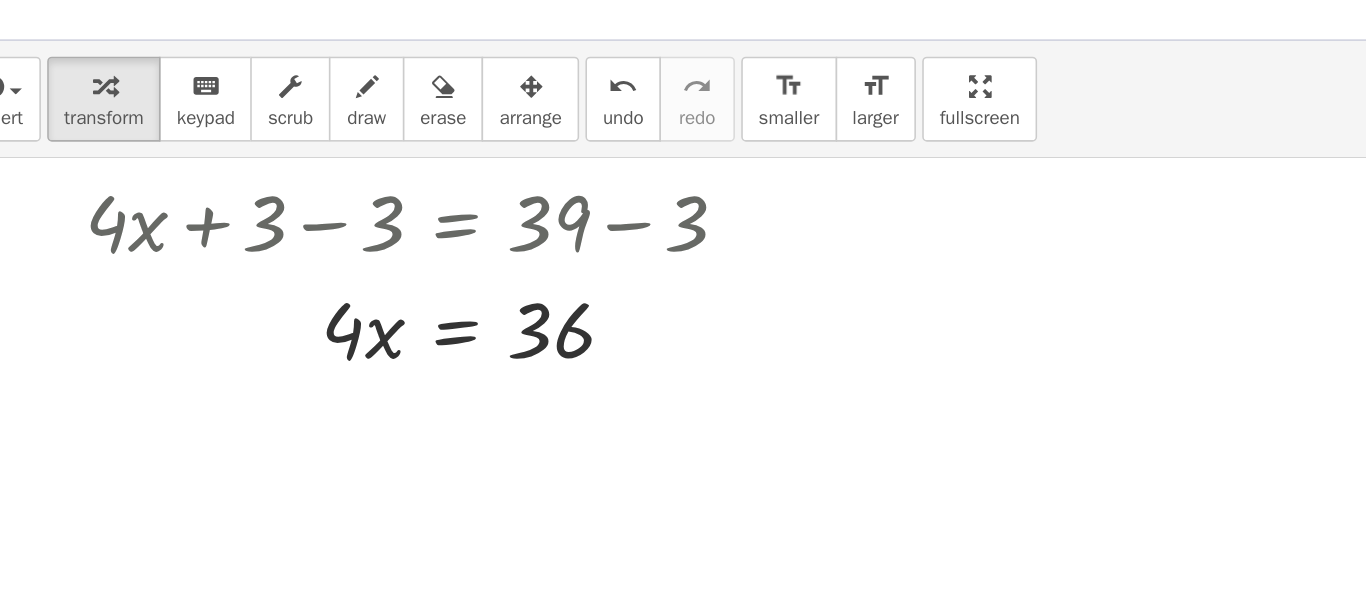 scroll, scrollTop: 112, scrollLeft: 0, axis: vertical 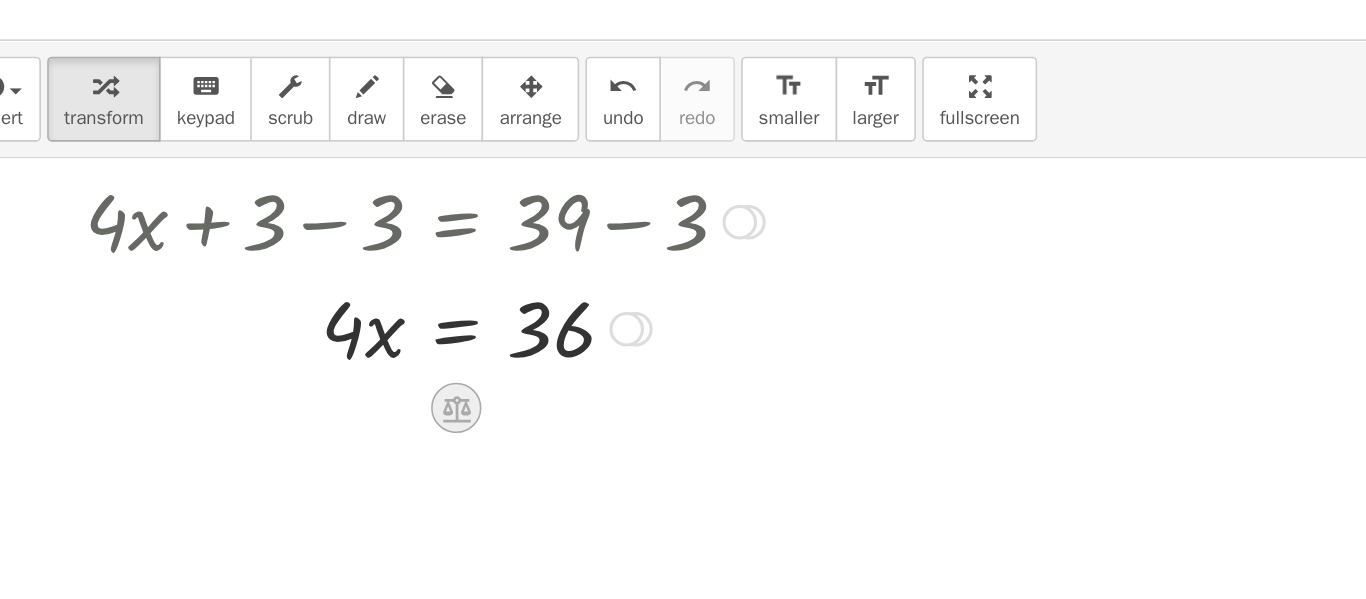 click 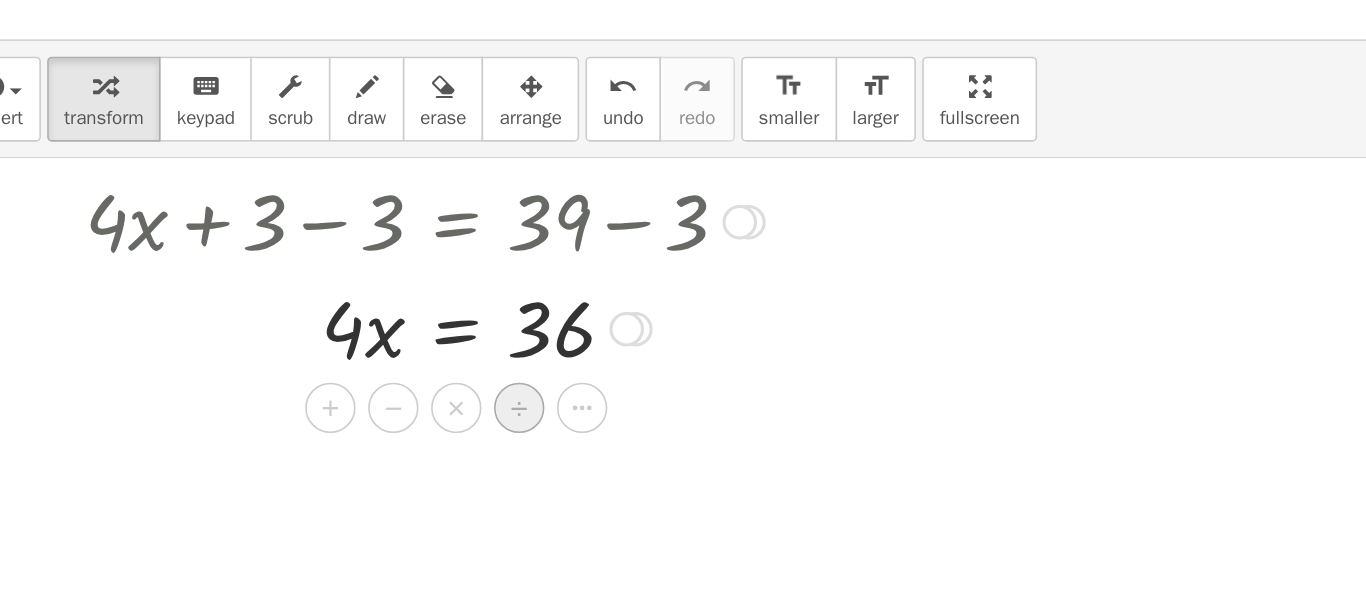click on "÷" at bounding box center (366, 298) 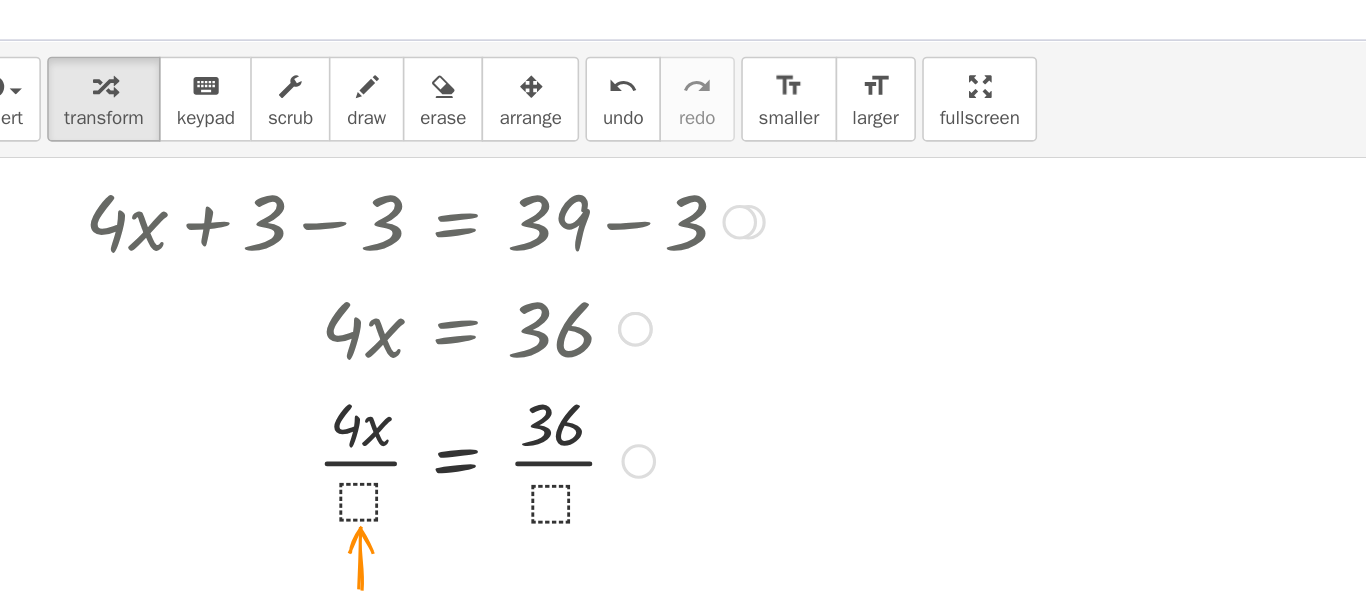 click at bounding box center (306, 330) 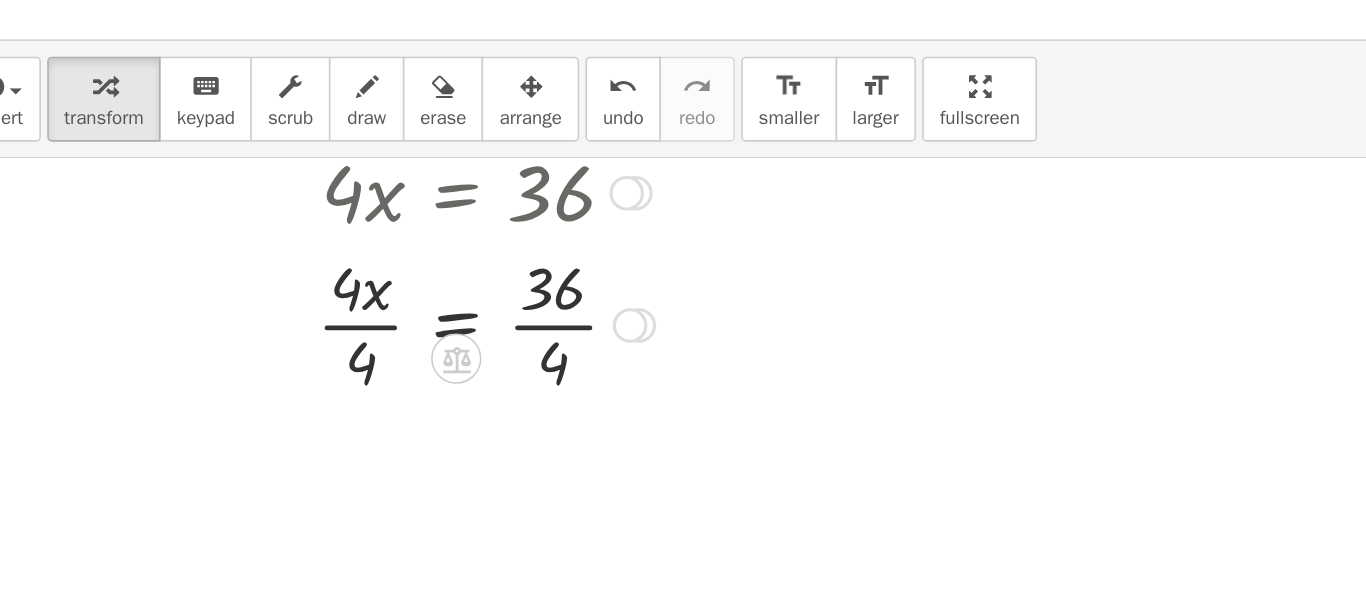 scroll, scrollTop: 200, scrollLeft: 0, axis: vertical 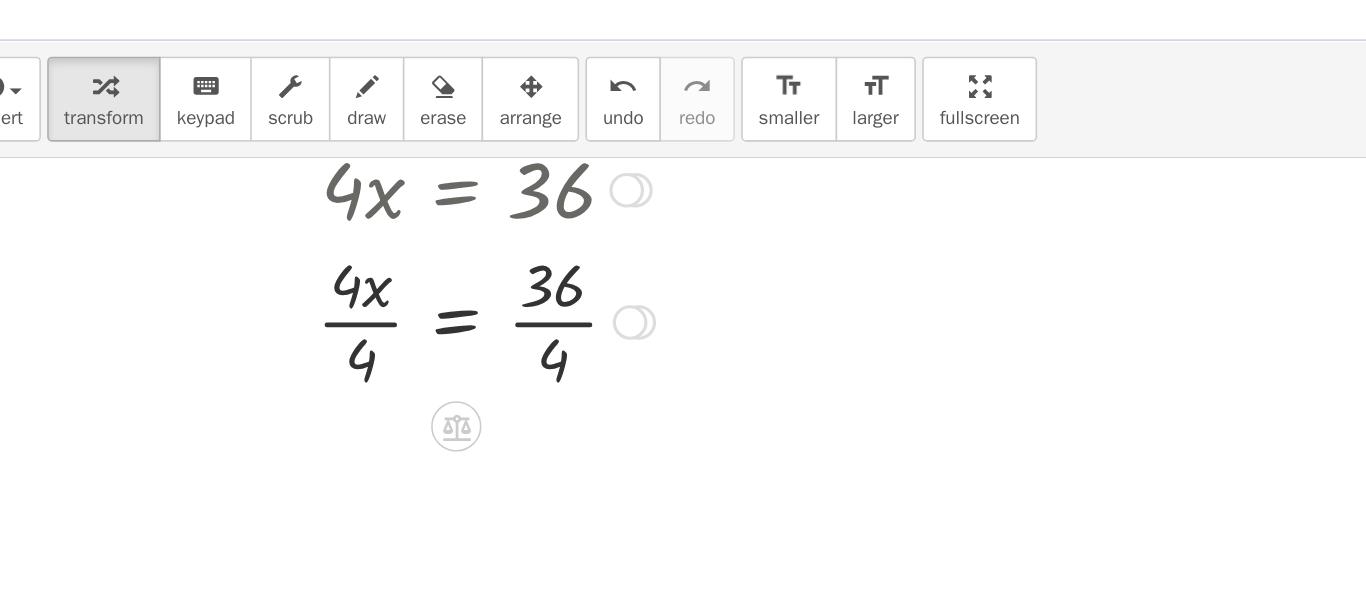 click at bounding box center [306, 242] 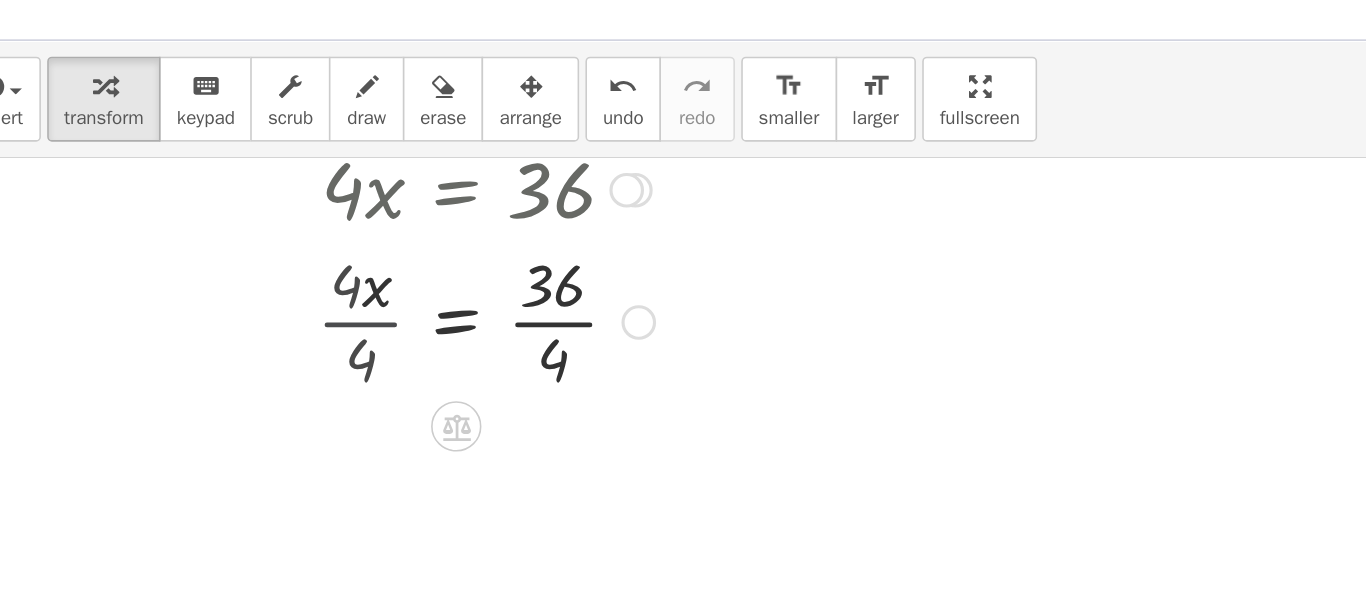 click at bounding box center [306, 242] 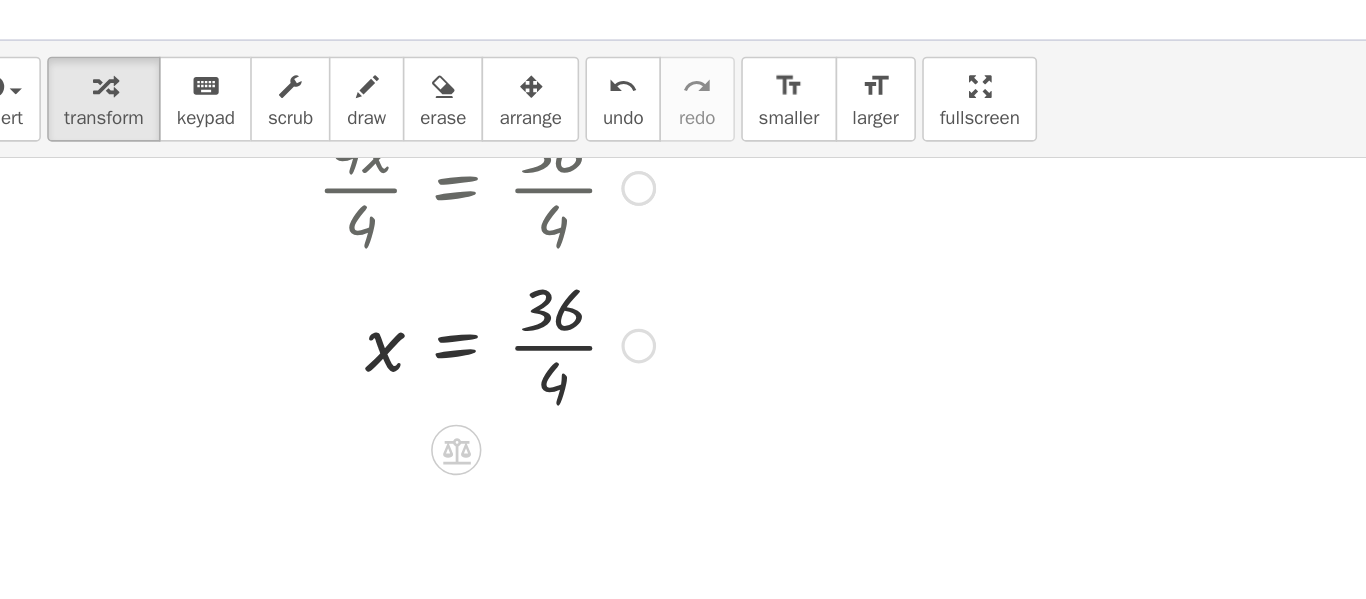 scroll, scrollTop: 286, scrollLeft: 0, axis: vertical 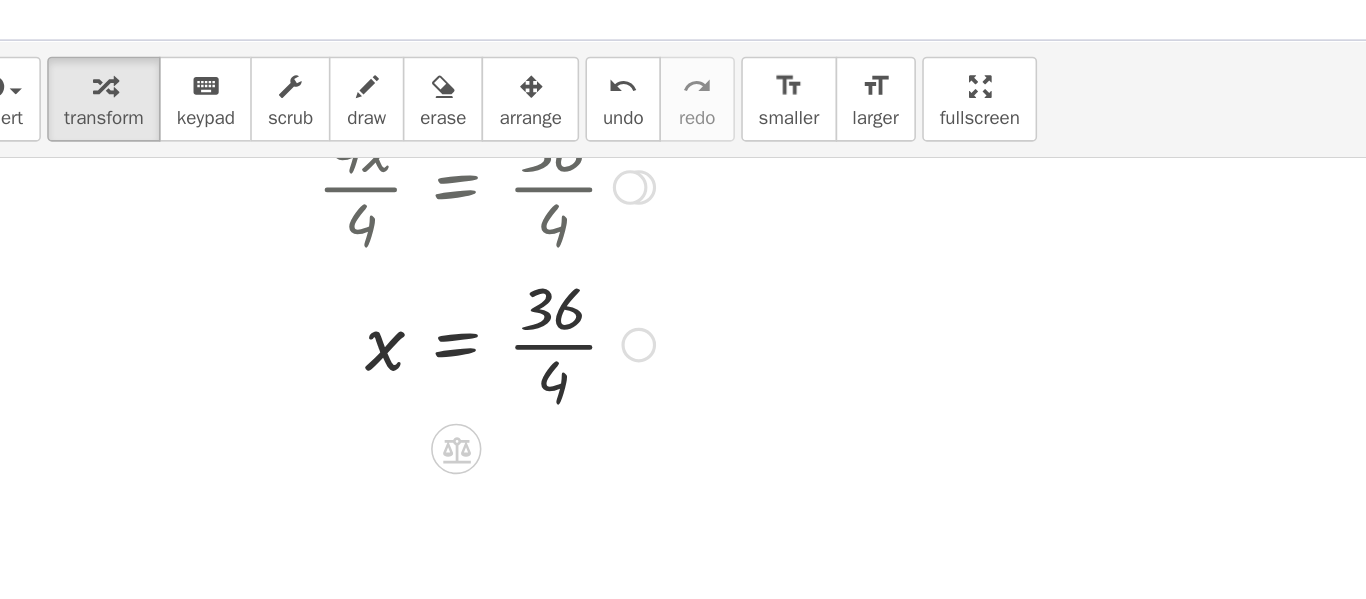 click at bounding box center (306, 256) 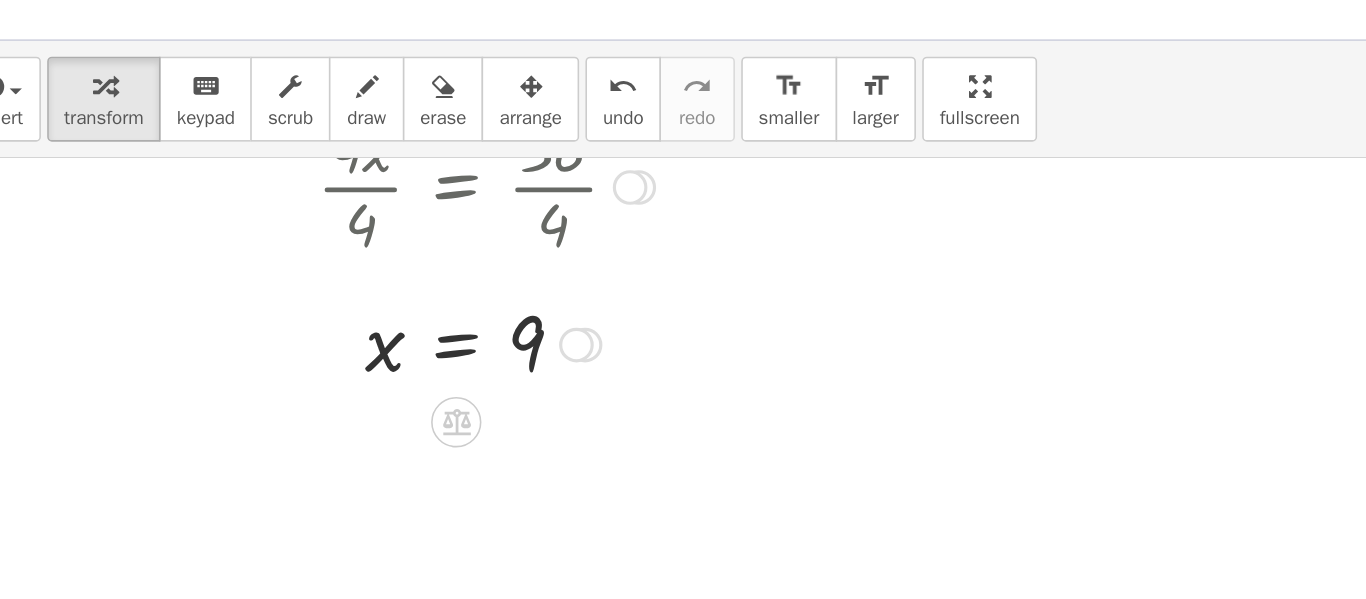 scroll, scrollTop: 0, scrollLeft: 0, axis: both 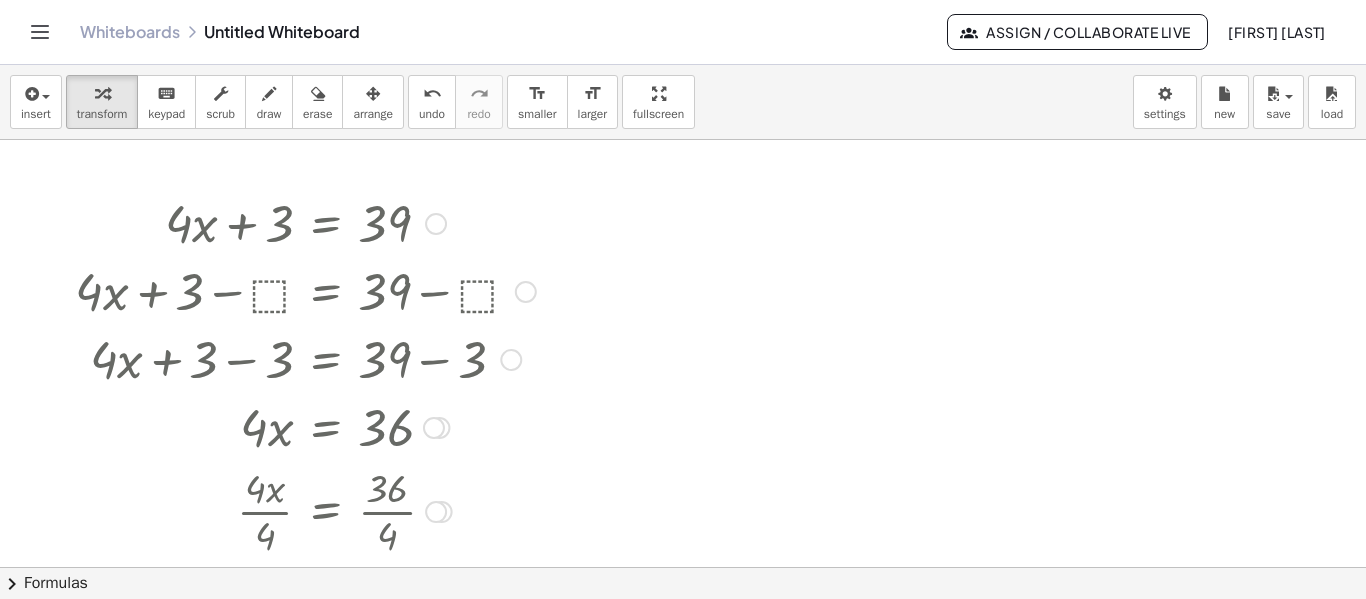 drag, startPoint x: 508, startPoint y: 296, endPoint x: 553, endPoint y: 484, distance: 193.31064 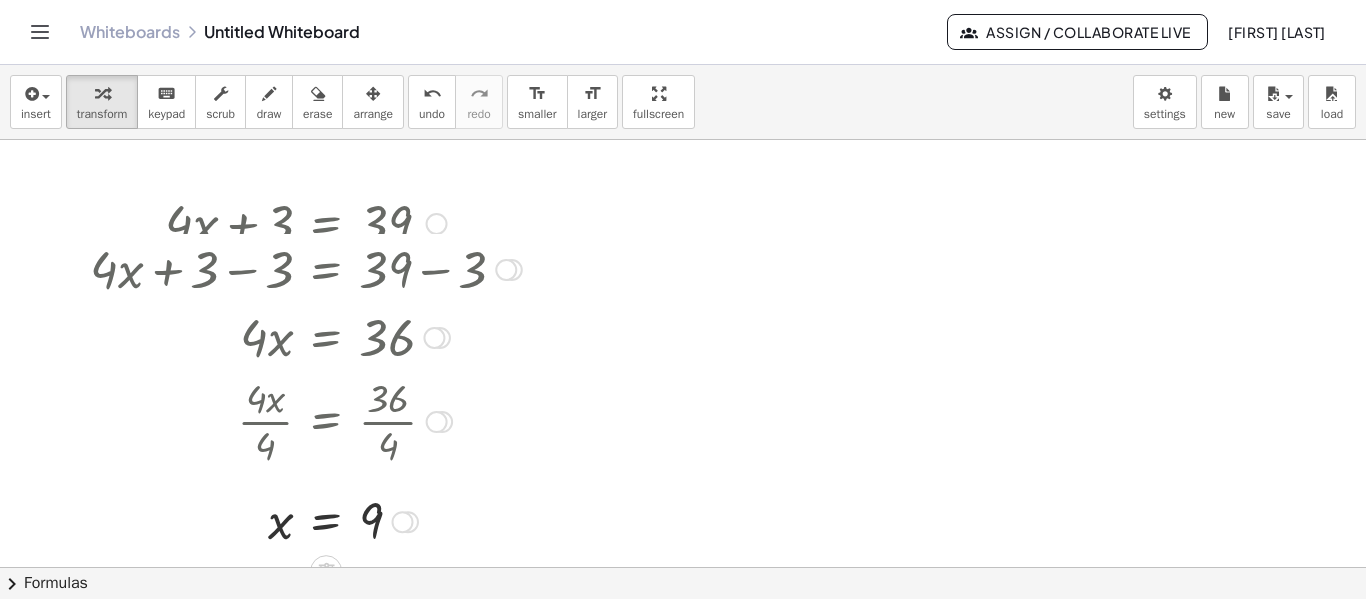 drag, startPoint x: 508, startPoint y: 359, endPoint x: 532, endPoint y: 260, distance: 101.86756 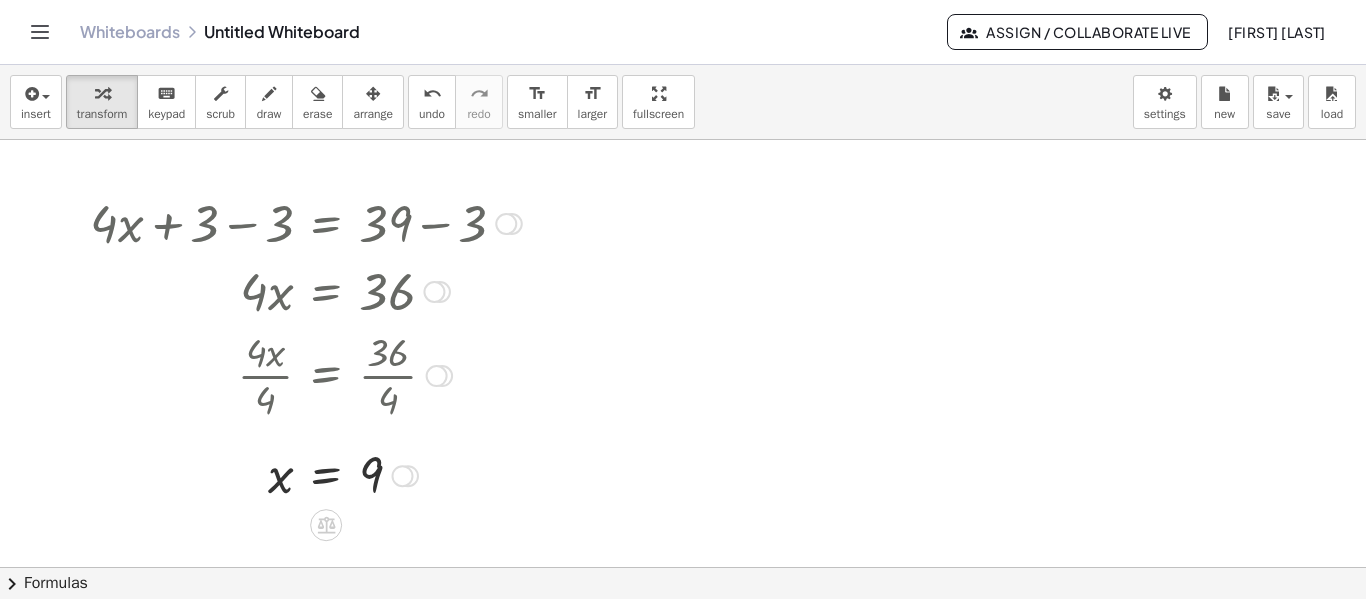 drag, startPoint x: 502, startPoint y: 298, endPoint x: 501, endPoint y: 210, distance: 88.005684 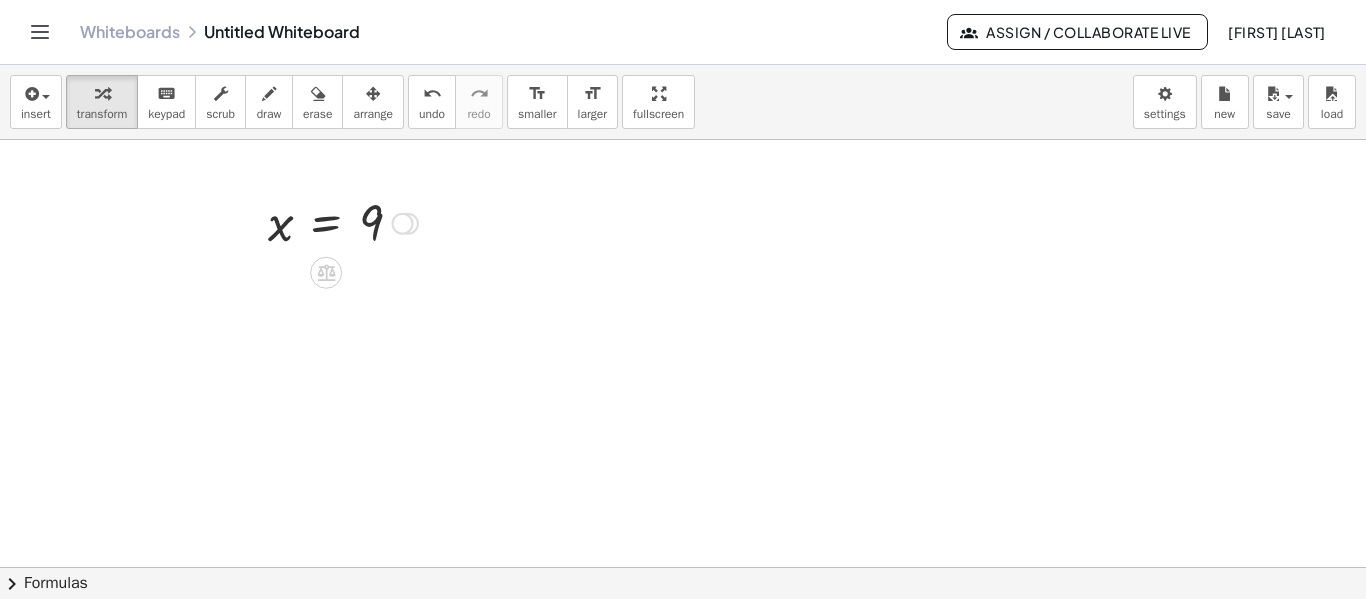 drag, startPoint x: 408, startPoint y: 476, endPoint x: 447, endPoint y: 188, distance: 290.62863 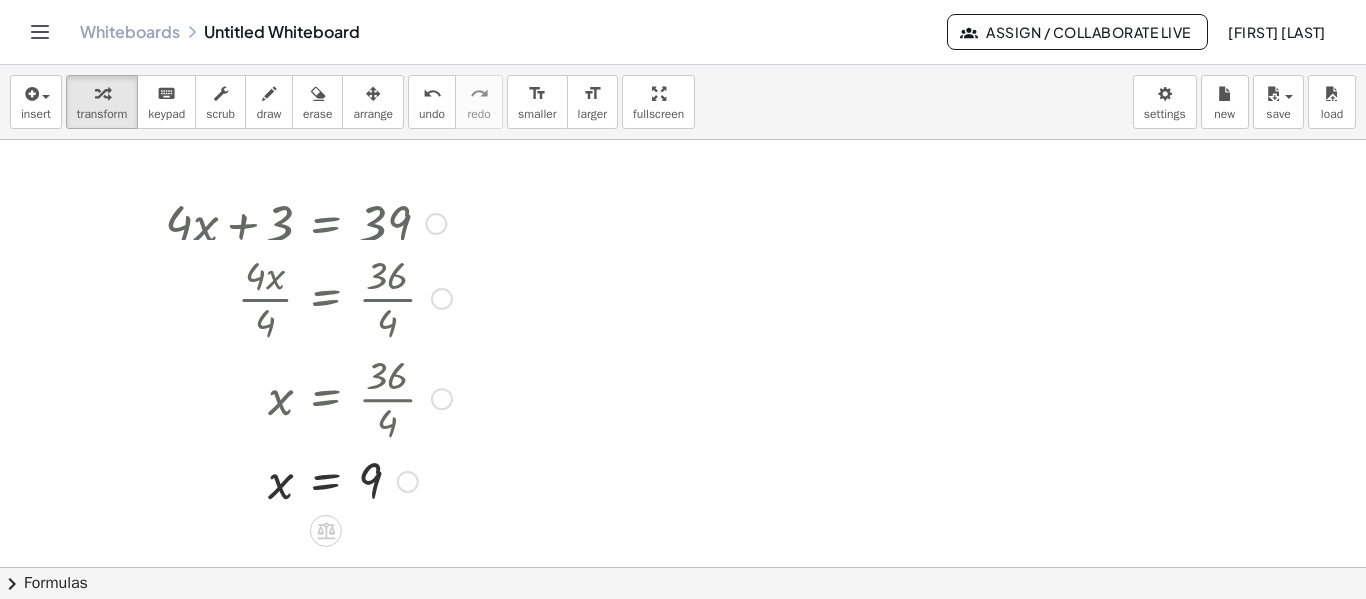 drag, startPoint x: 397, startPoint y: 221, endPoint x: 397, endPoint y: 492, distance: 271 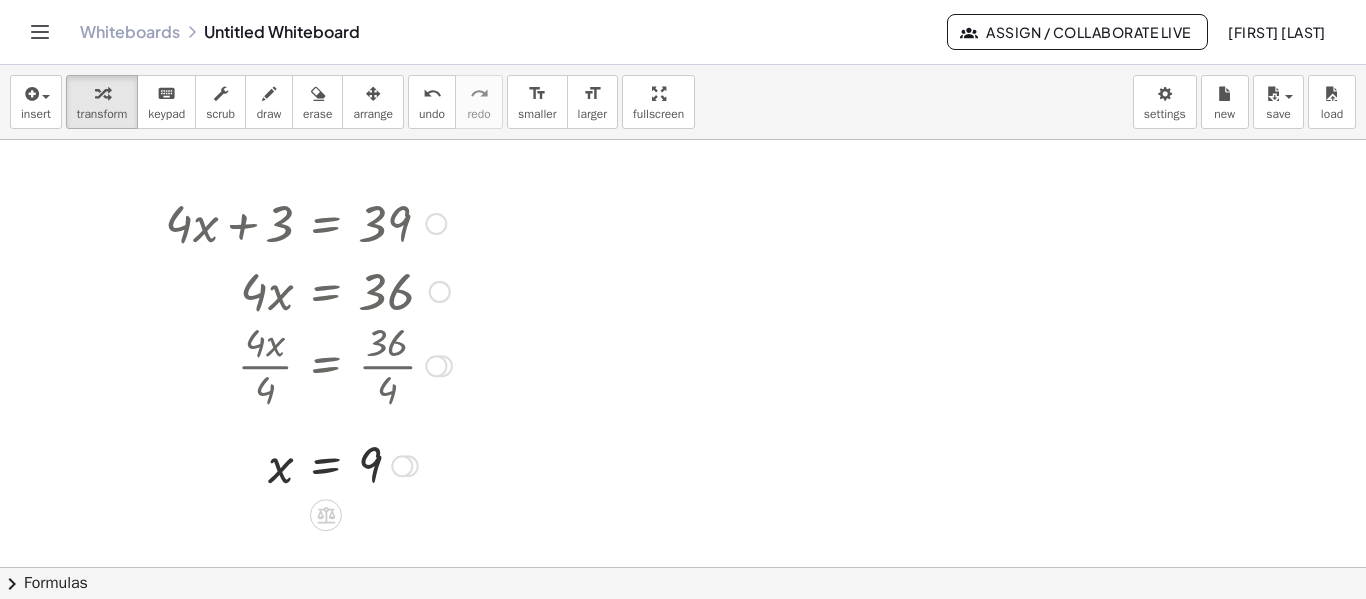 drag, startPoint x: 437, startPoint y: 396, endPoint x: 443, endPoint y: 377, distance: 19.924858 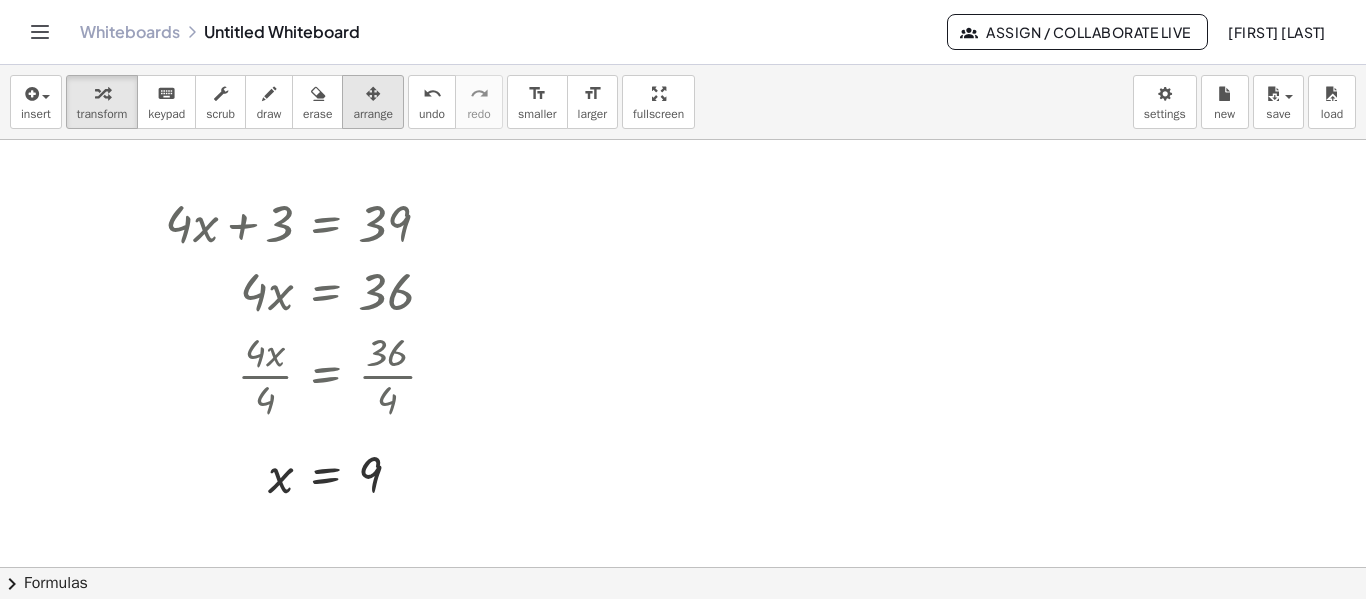 click on "arrange" at bounding box center (373, 114) 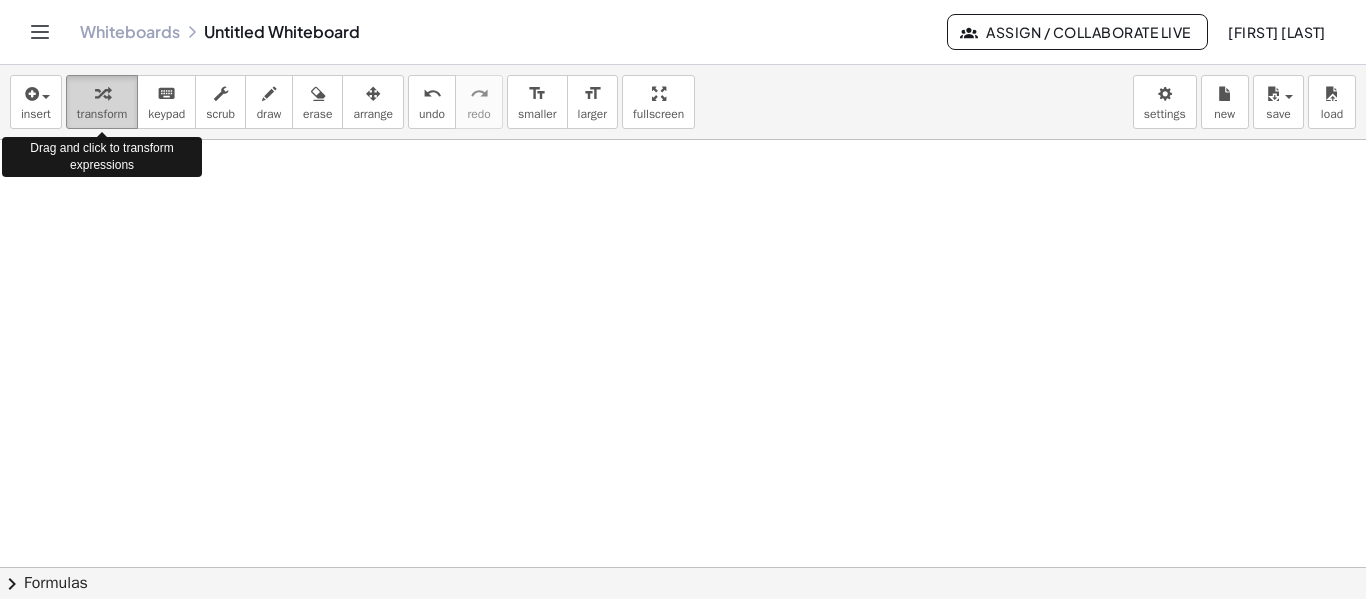click at bounding box center (102, 93) 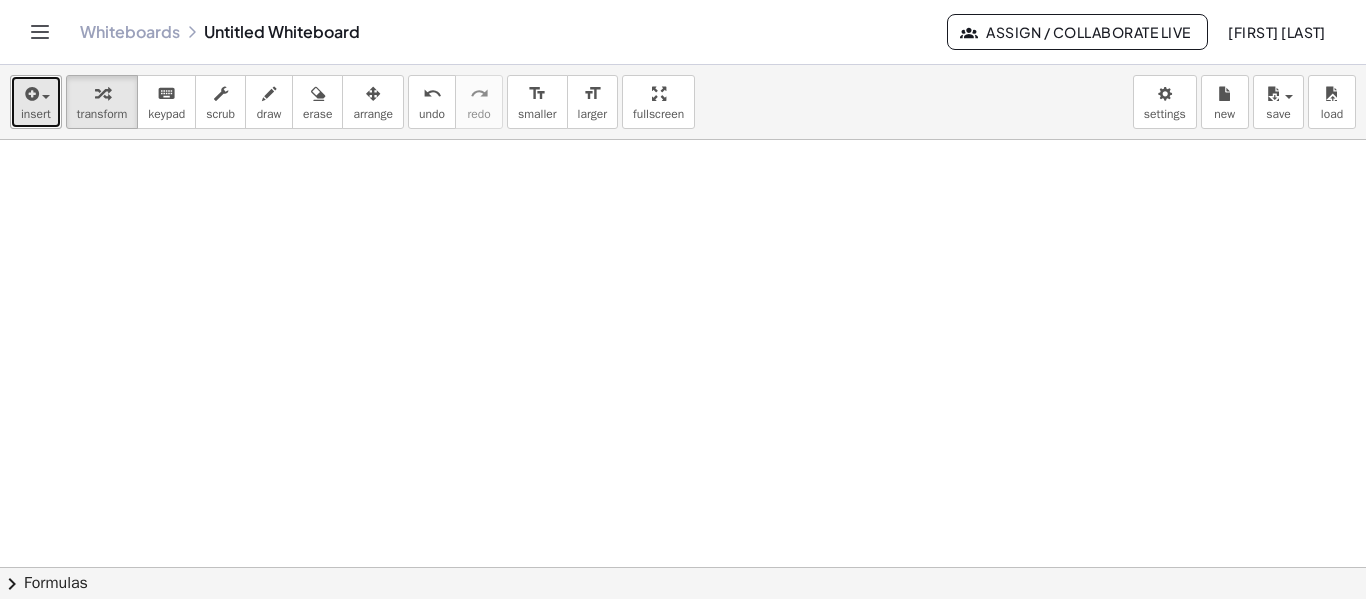click on "insert" at bounding box center (36, 114) 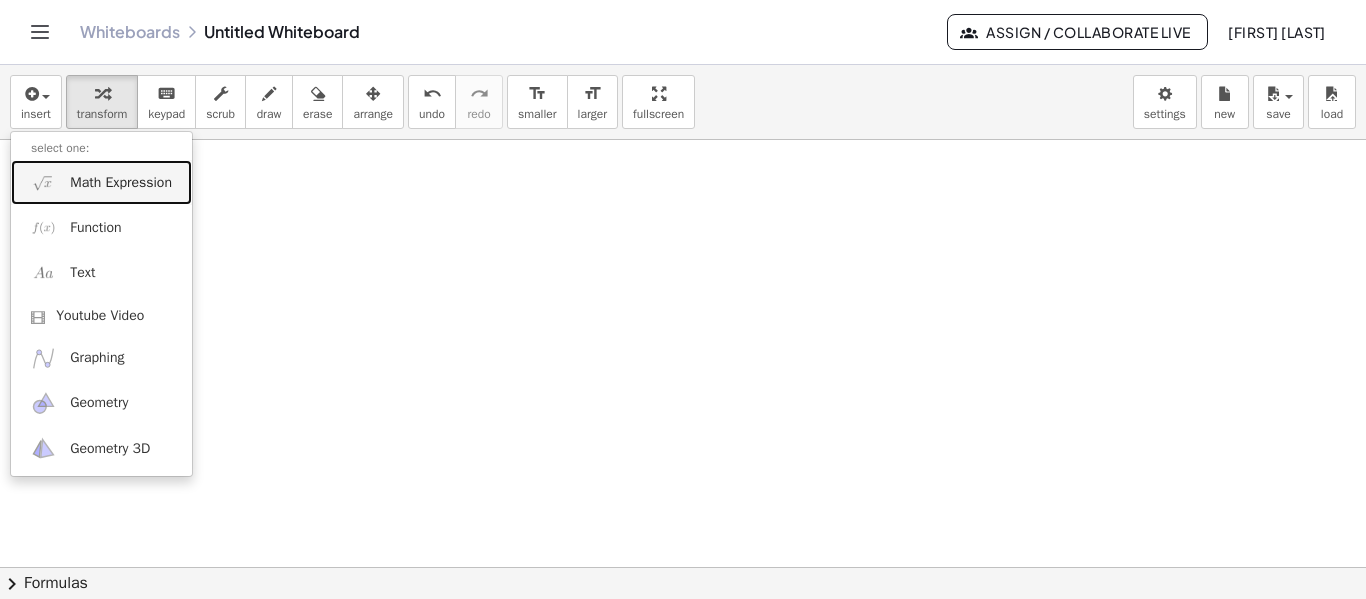 click on "Math Expression" at bounding box center [121, 183] 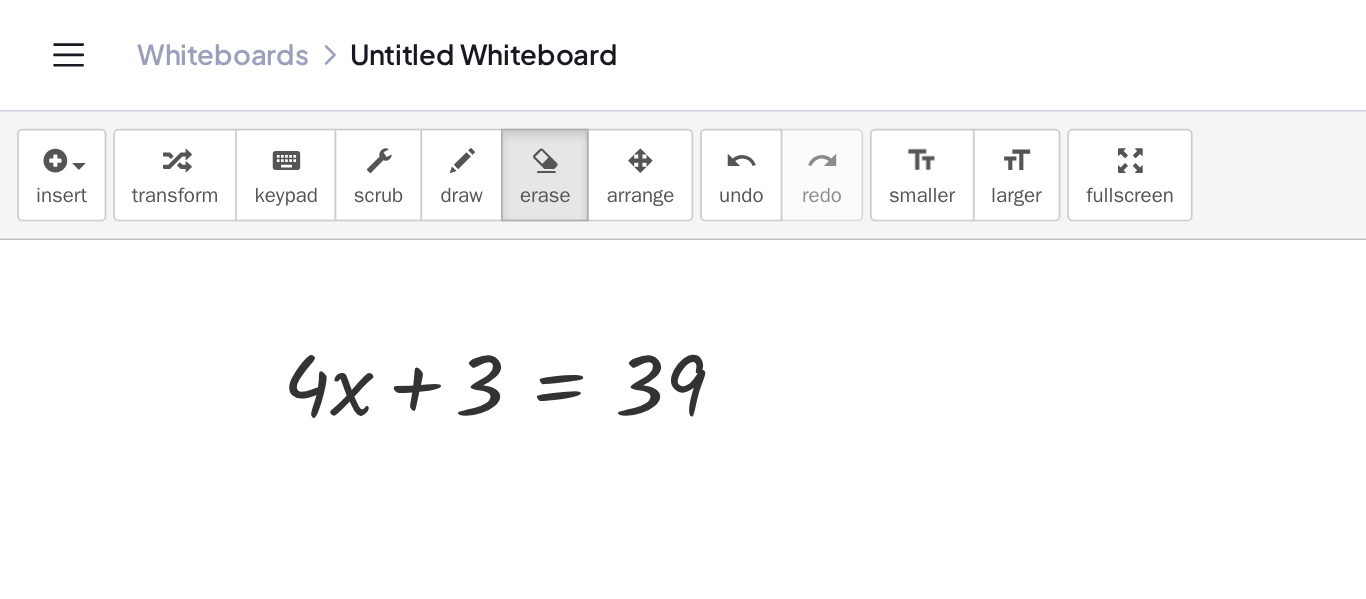 click at bounding box center (683, 567) 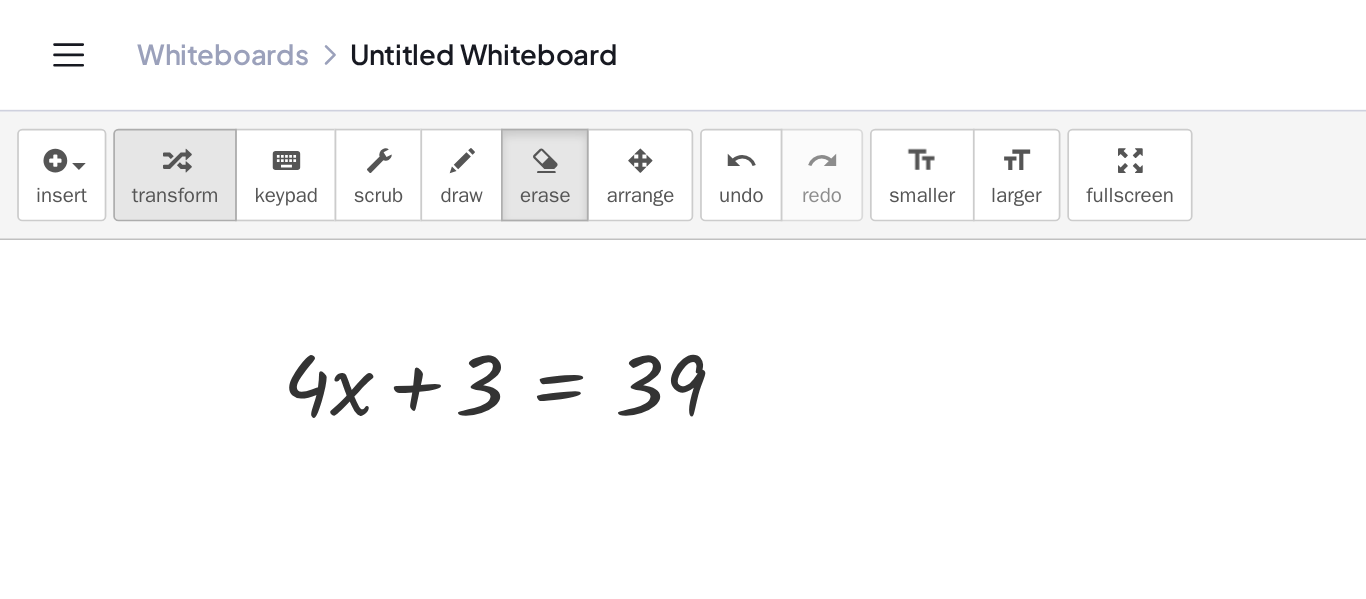 click on "transform" at bounding box center (102, 114) 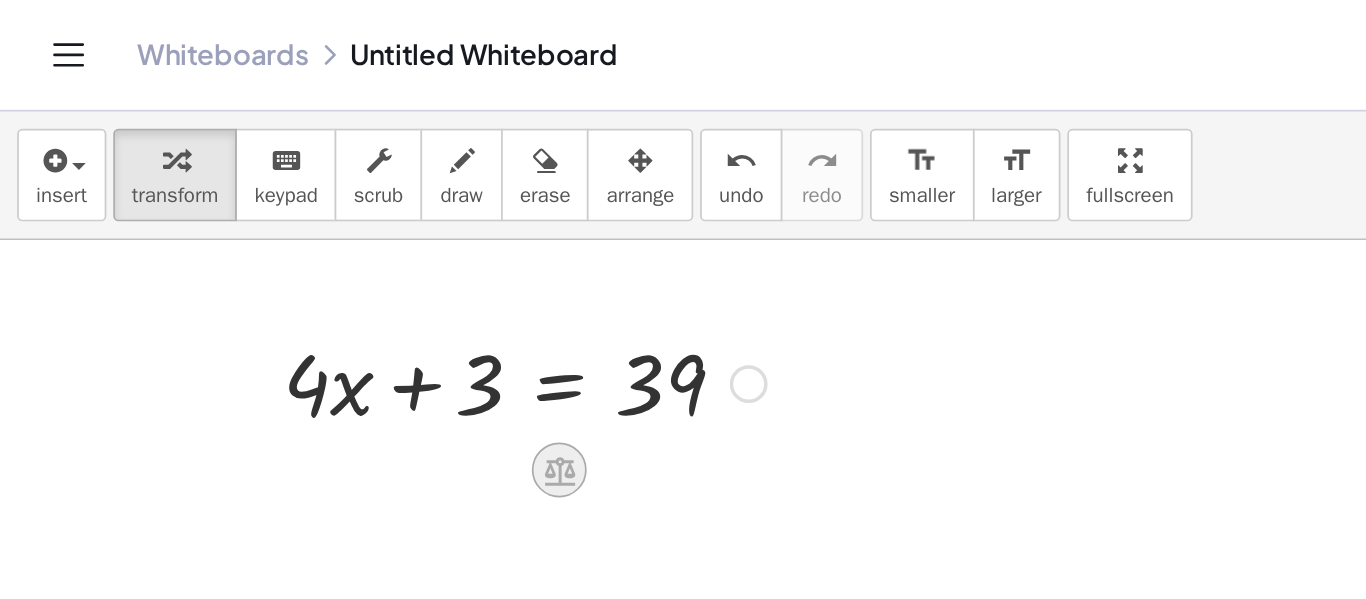 click 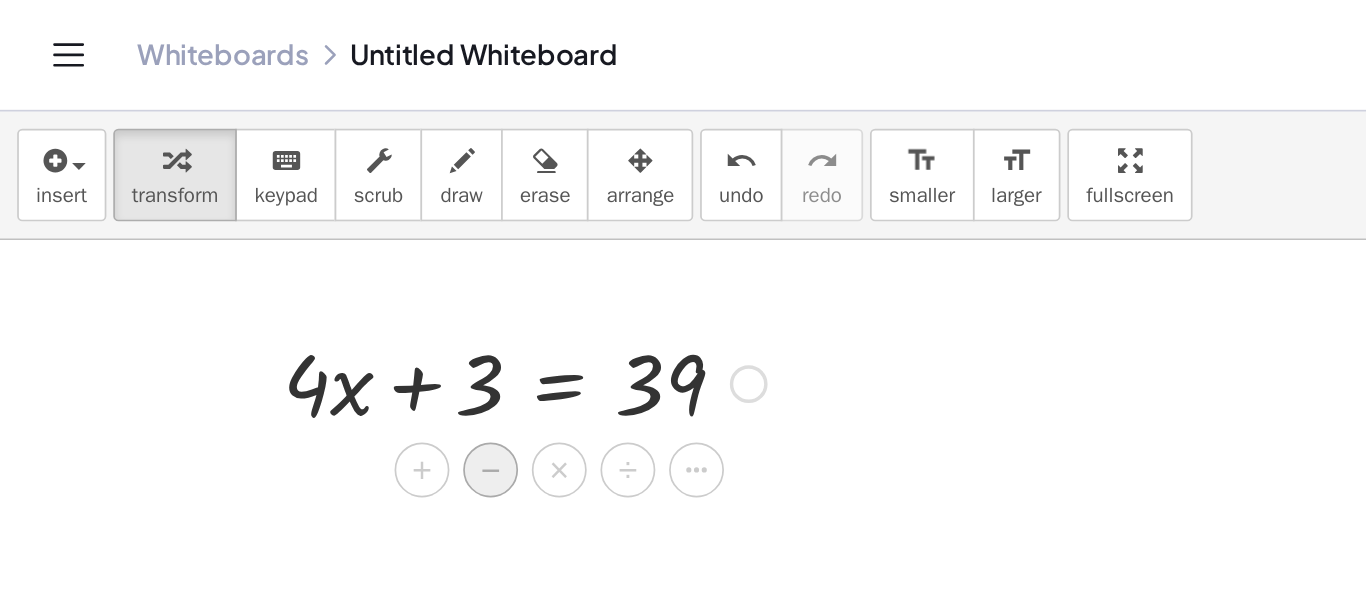 click on "−" at bounding box center [286, 274] 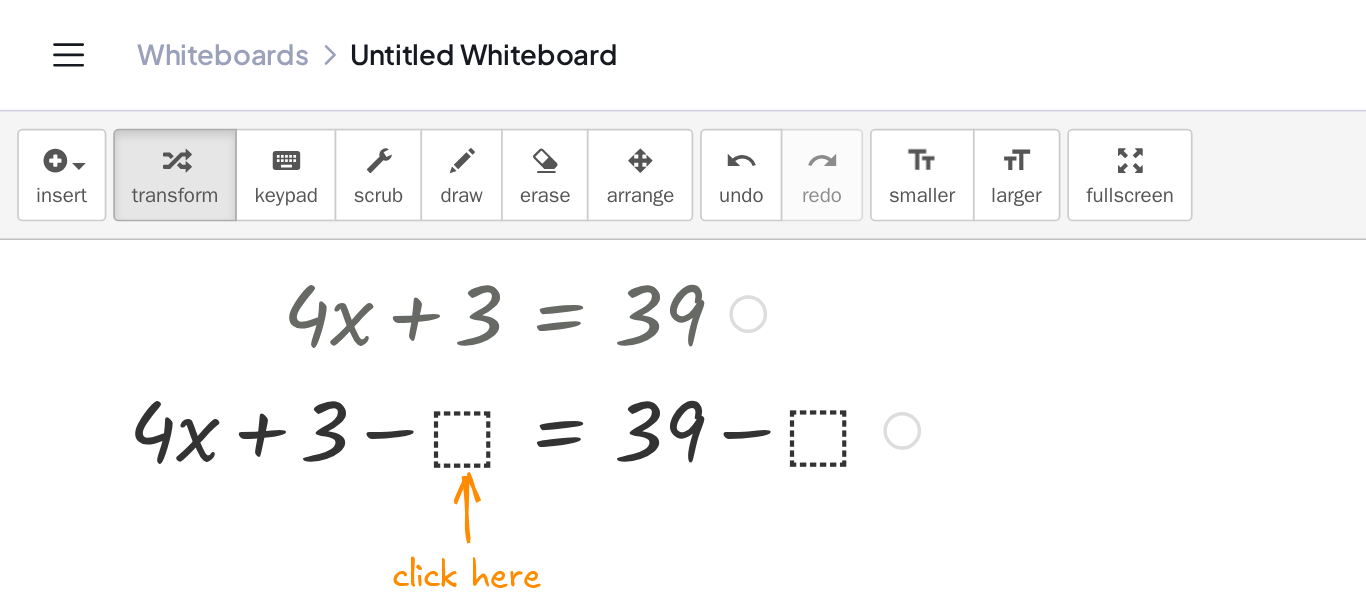 scroll, scrollTop: 43, scrollLeft: 0, axis: vertical 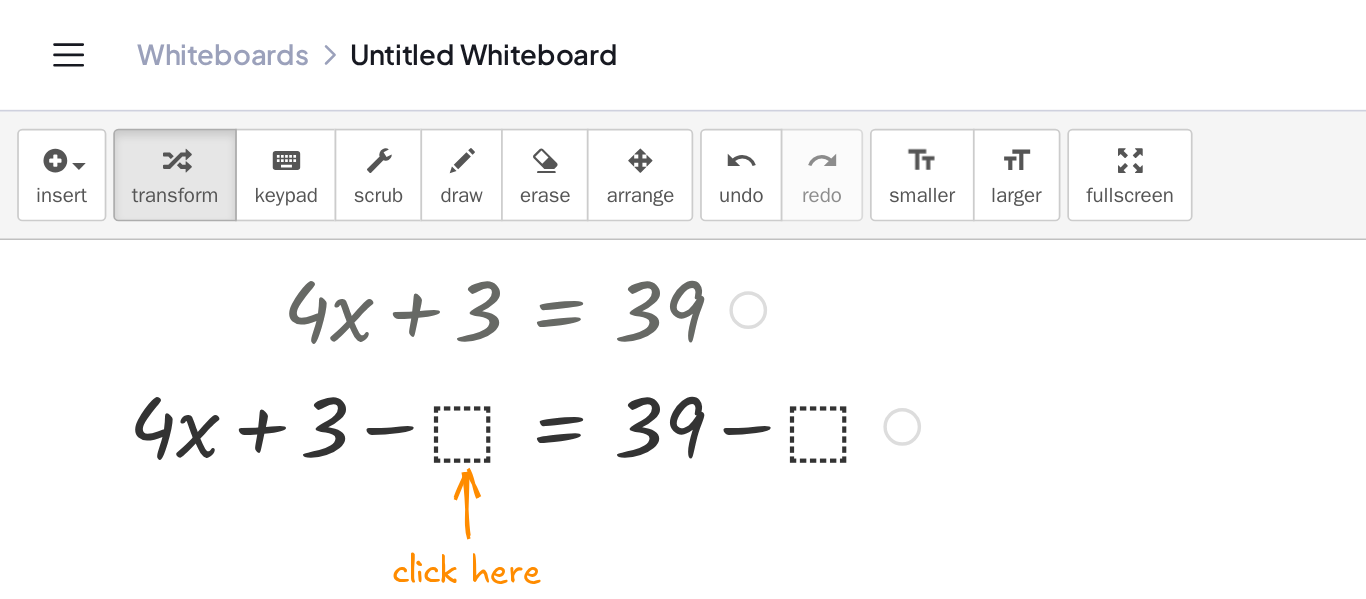 click at bounding box center (305, 247) 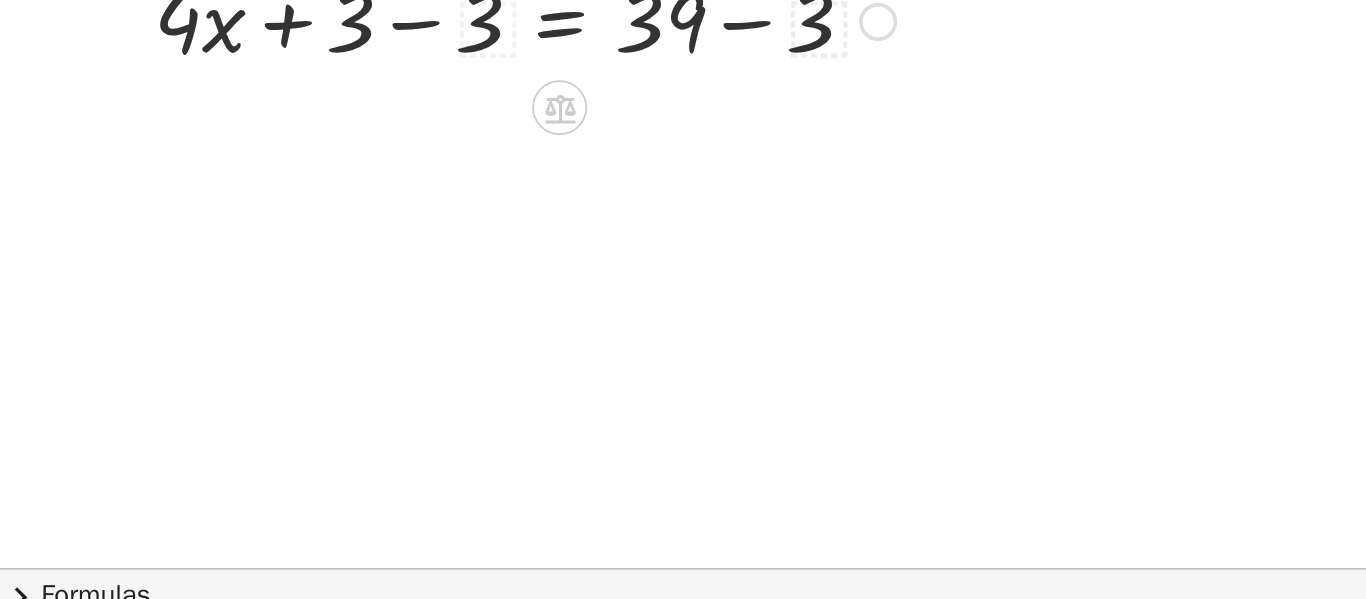 scroll, scrollTop: 0, scrollLeft: 0, axis: both 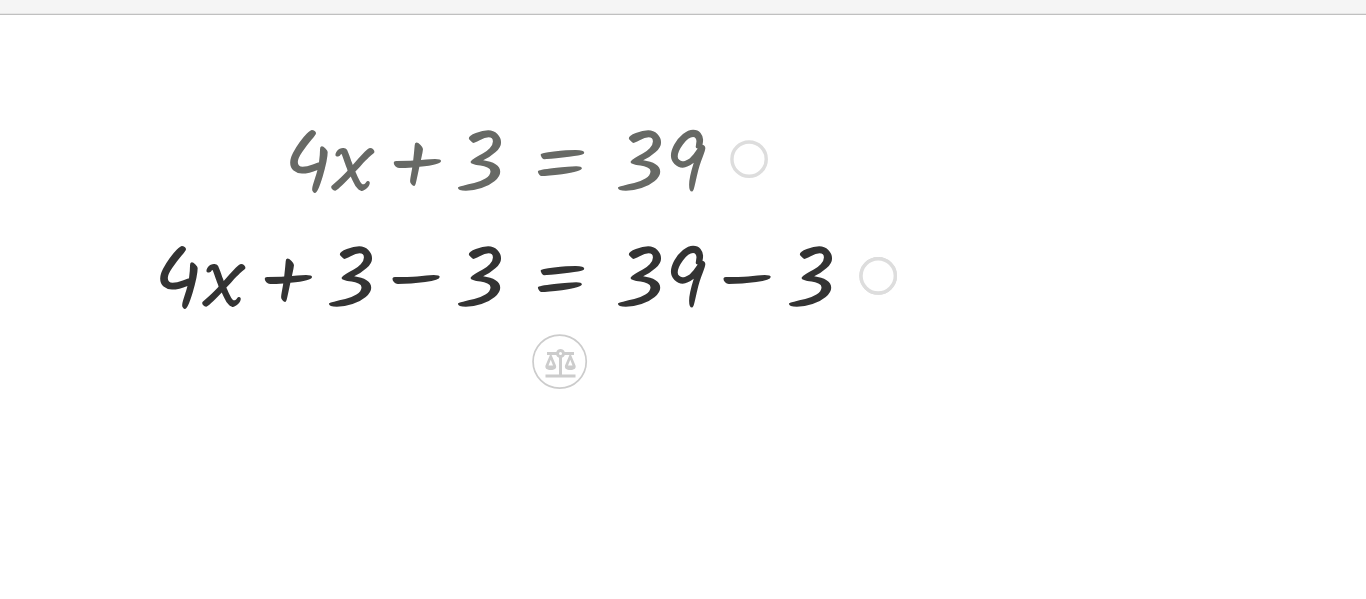 click at bounding box center (306, 290) 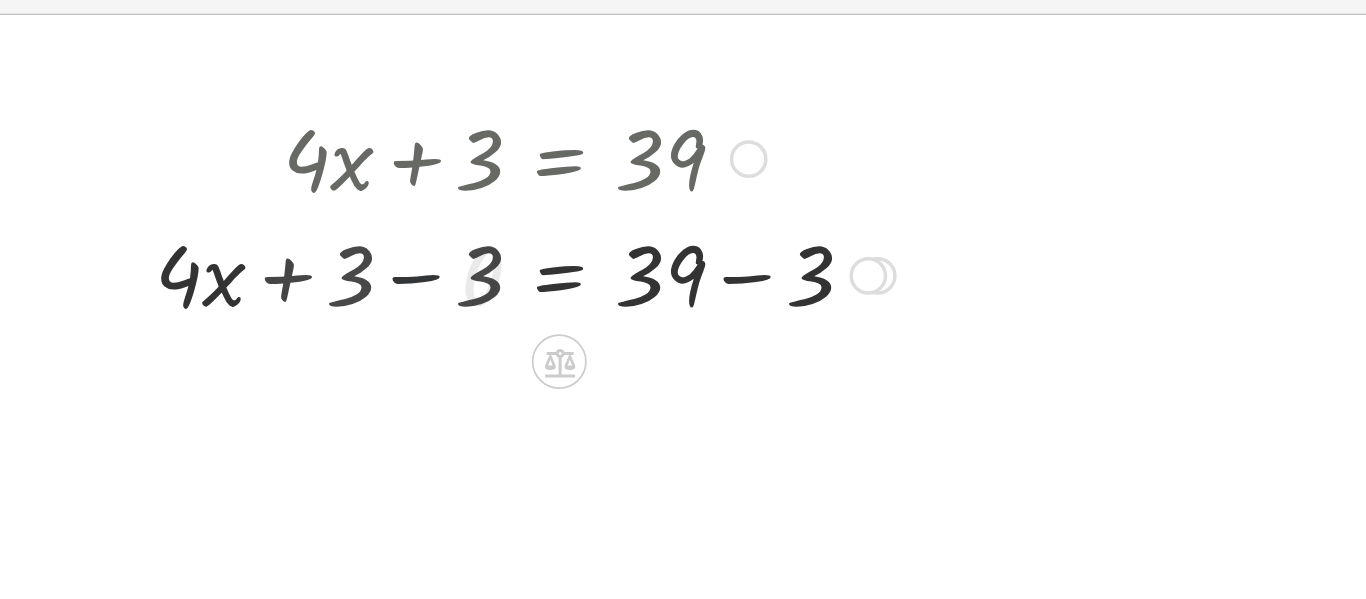 click at bounding box center (343, 290) 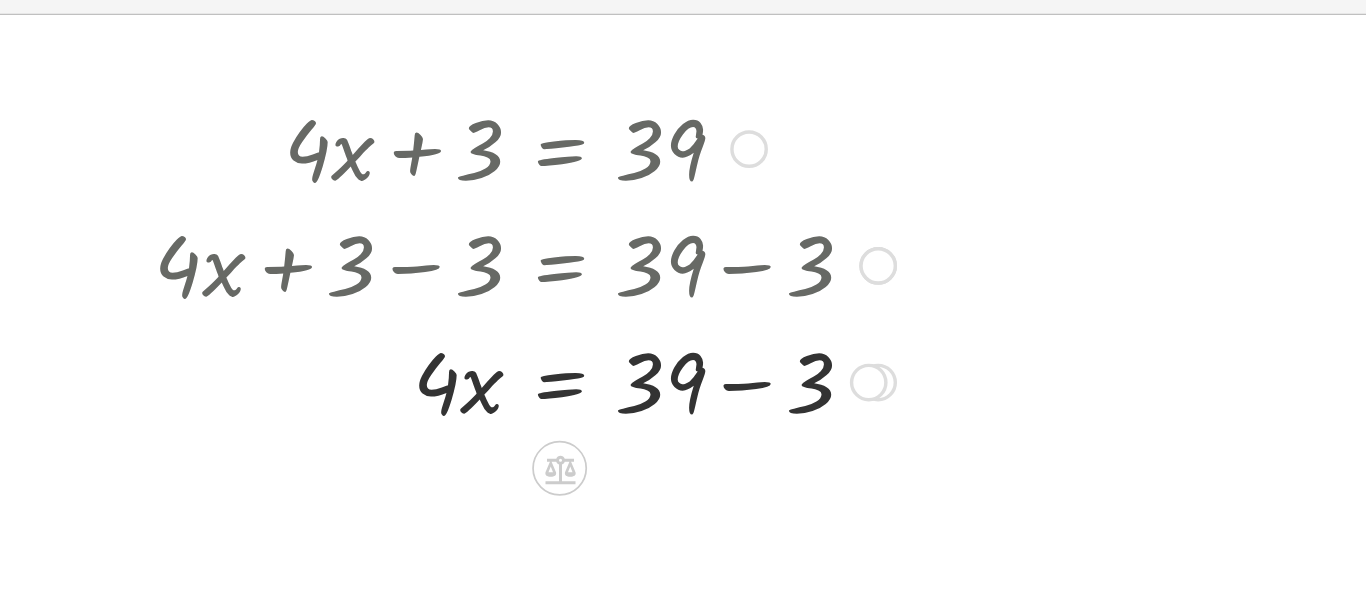 scroll, scrollTop: 7, scrollLeft: 0, axis: vertical 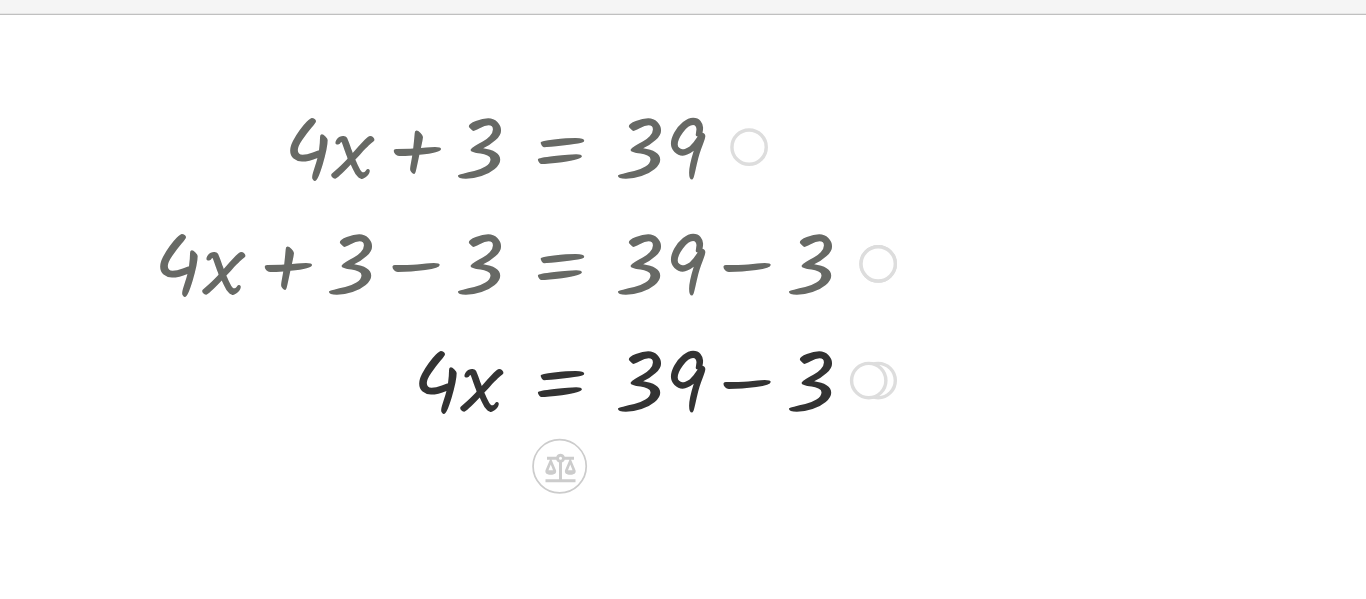 click at bounding box center (306, 351) 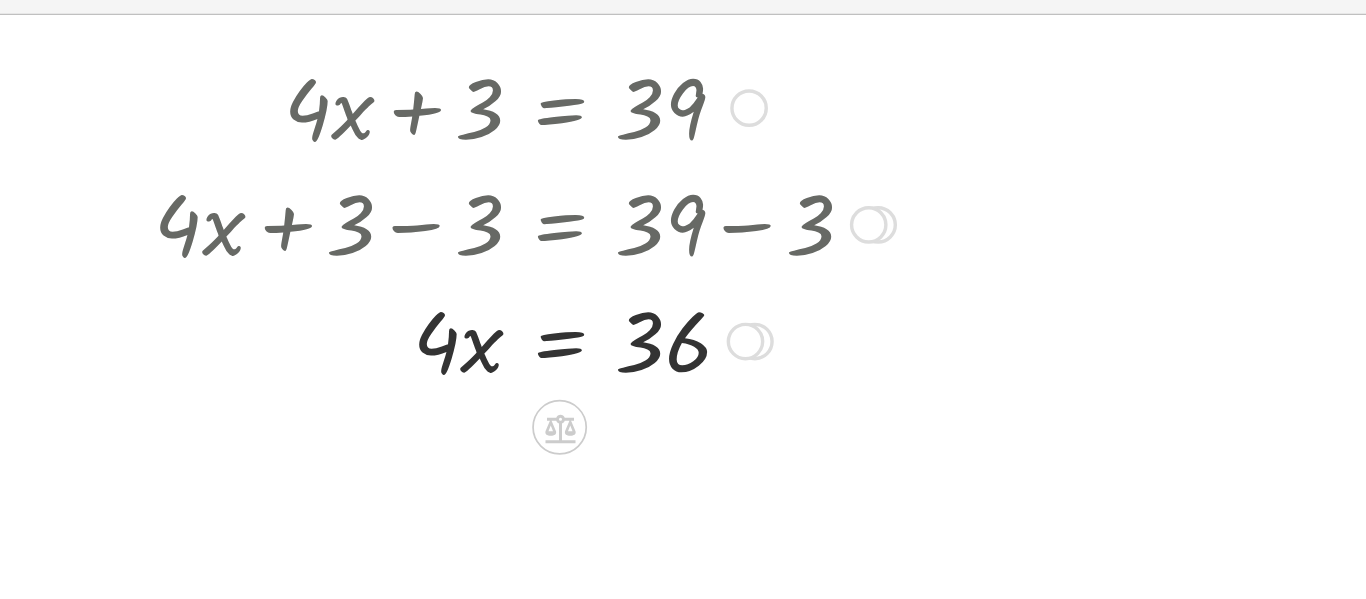 scroll, scrollTop: 29, scrollLeft: 0, axis: vertical 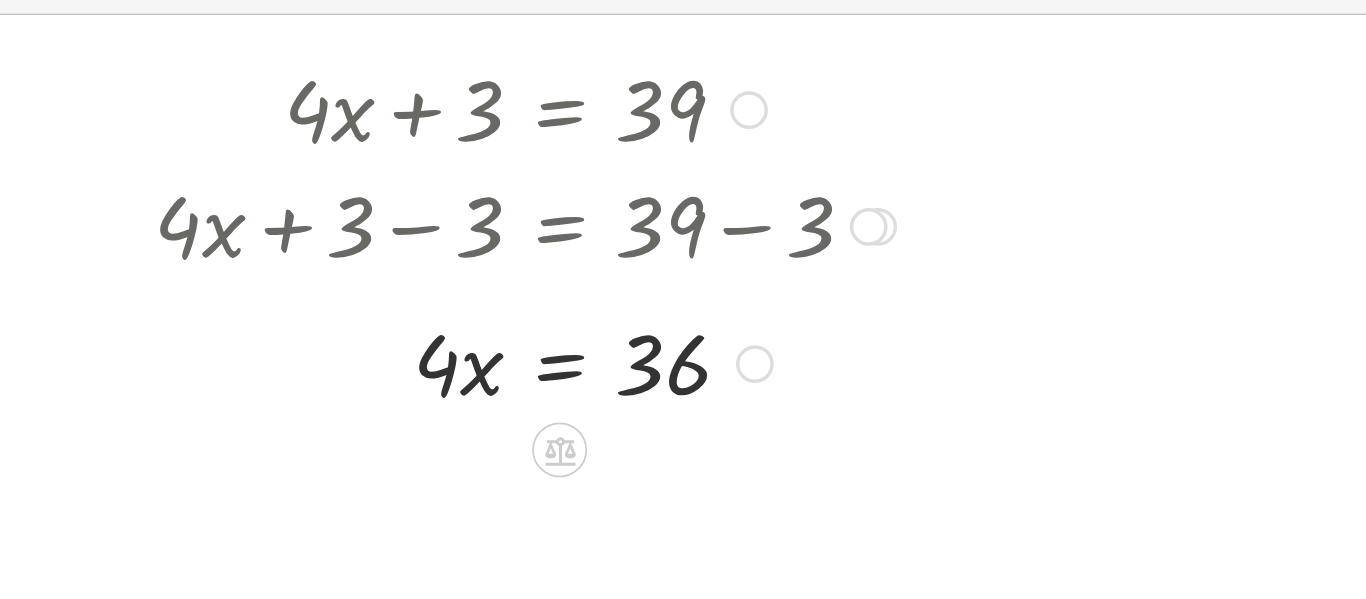 drag, startPoint x: 432, startPoint y: 330, endPoint x: 444, endPoint y: 348, distance: 21.633308 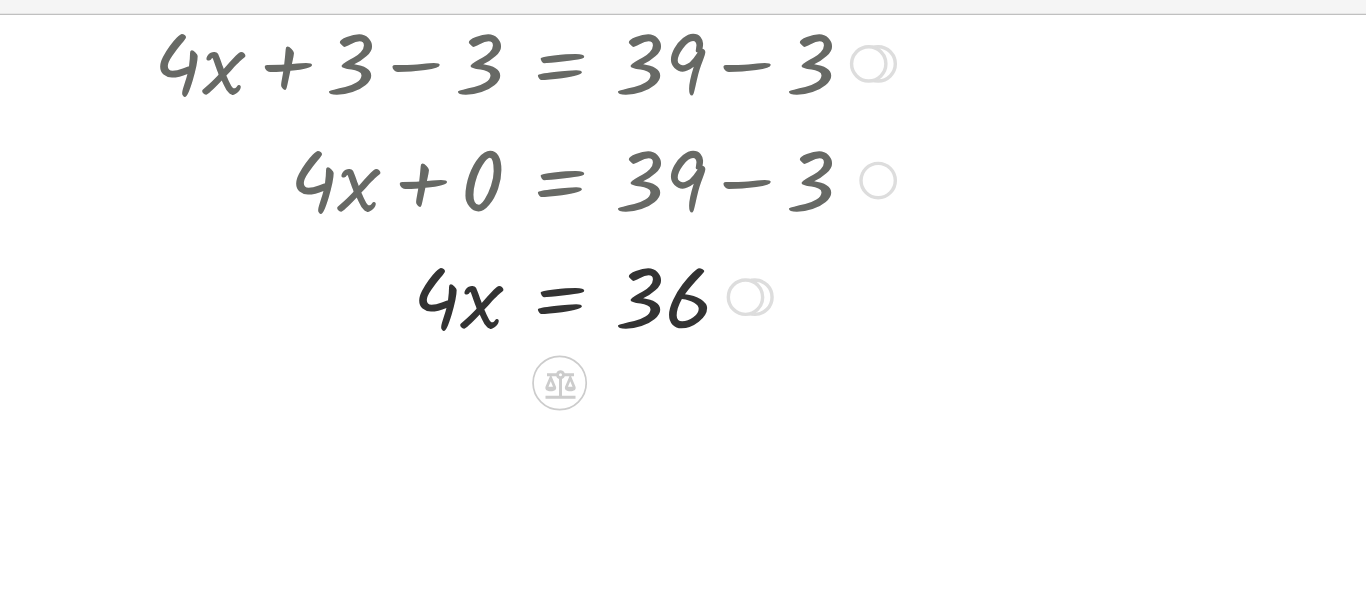 scroll, scrollTop: 125, scrollLeft: 0, axis: vertical 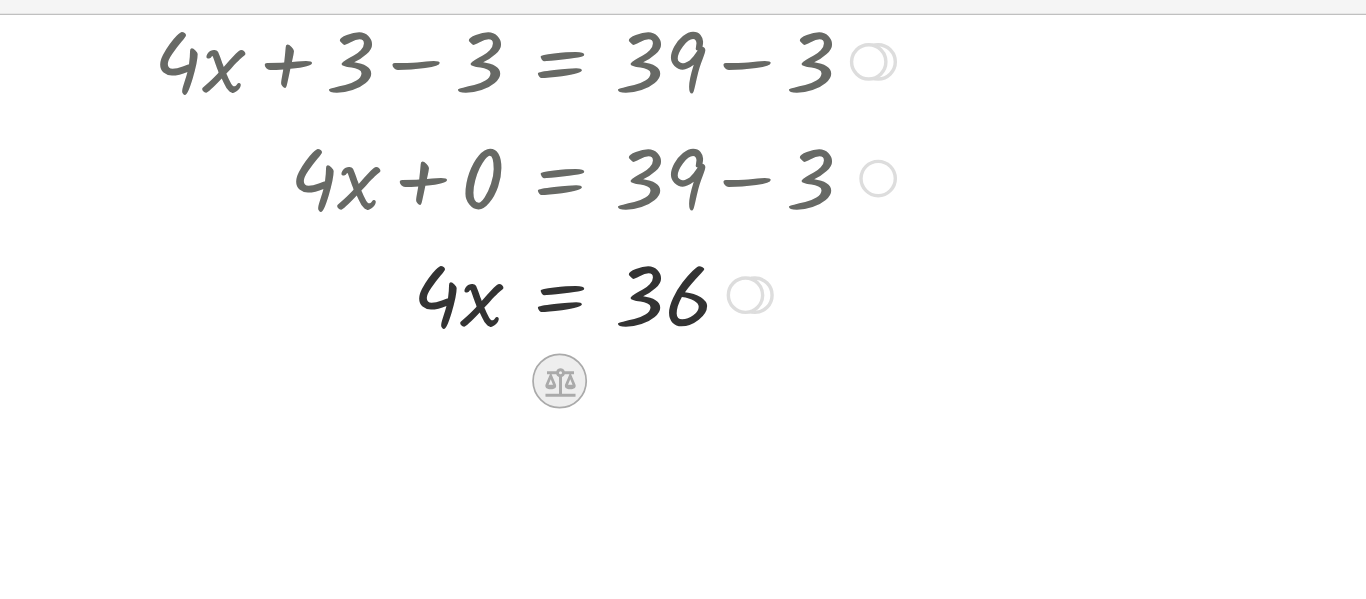 click 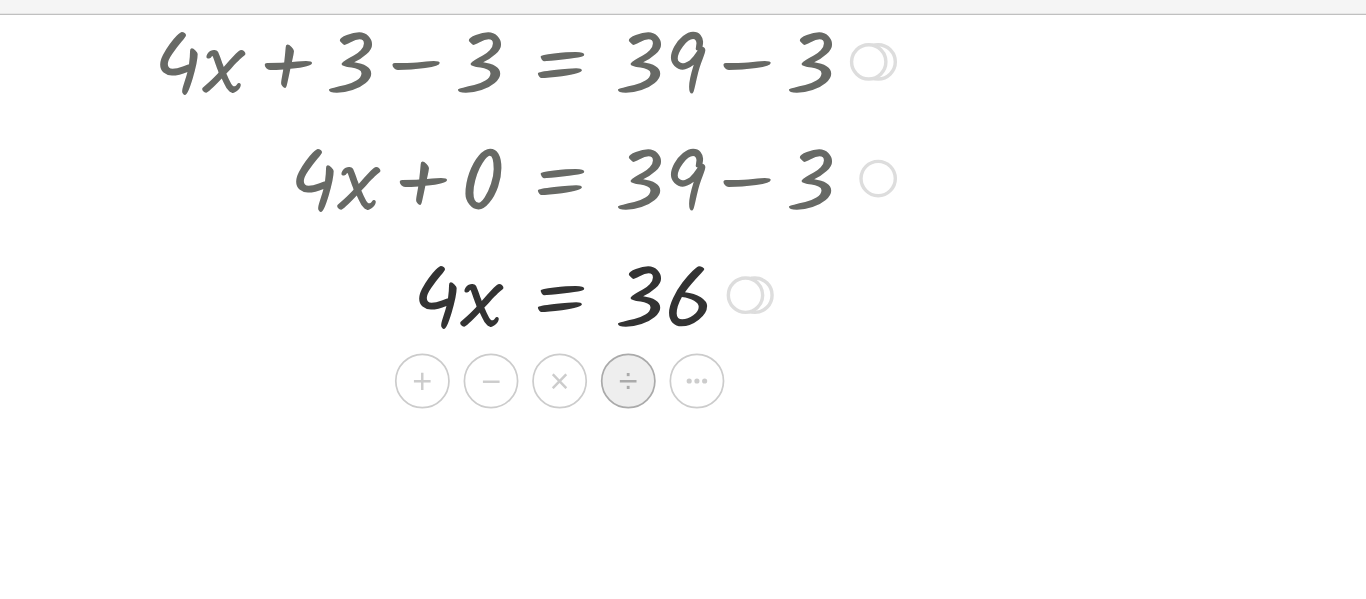 click on "÷" at bounding box center [366, 353] 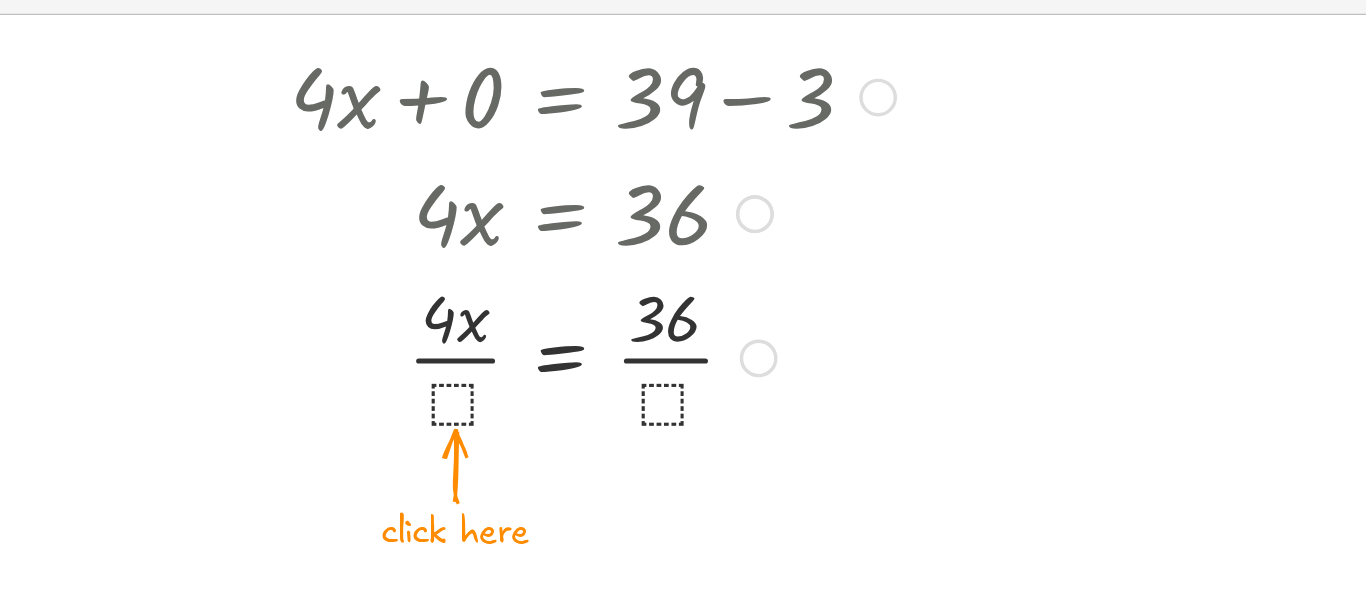 scroll, scrollTop: 174, scrollLeft: 0, axis: vertical 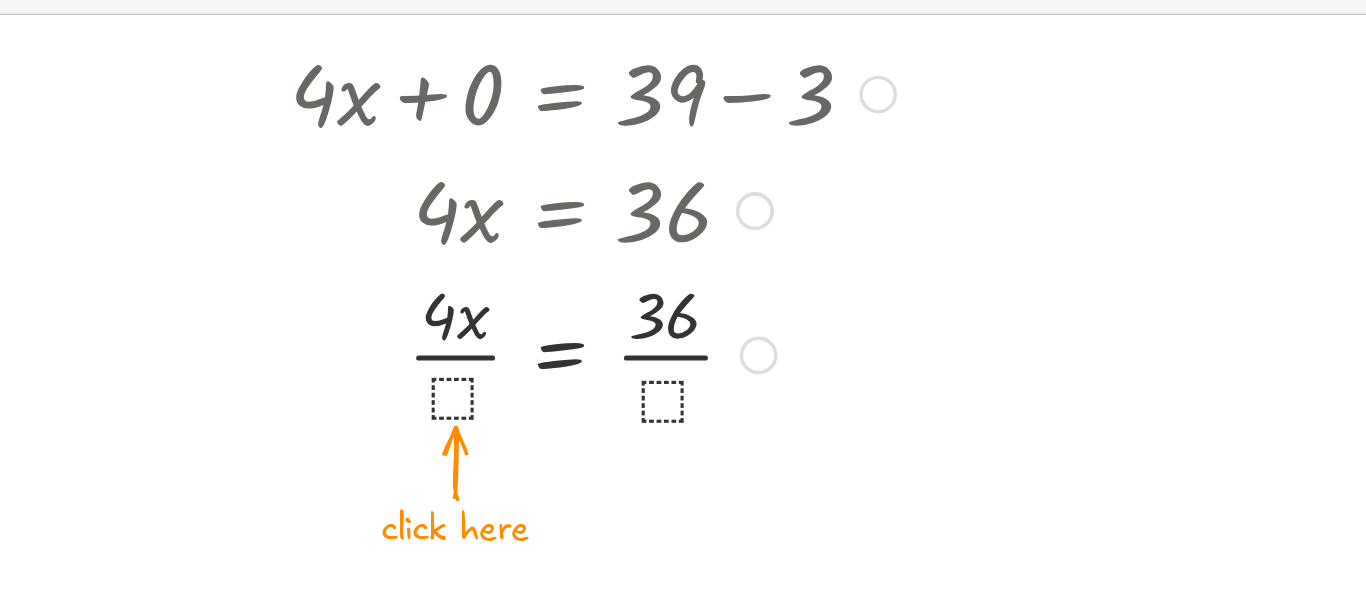 click at bounding box center (306, 336) 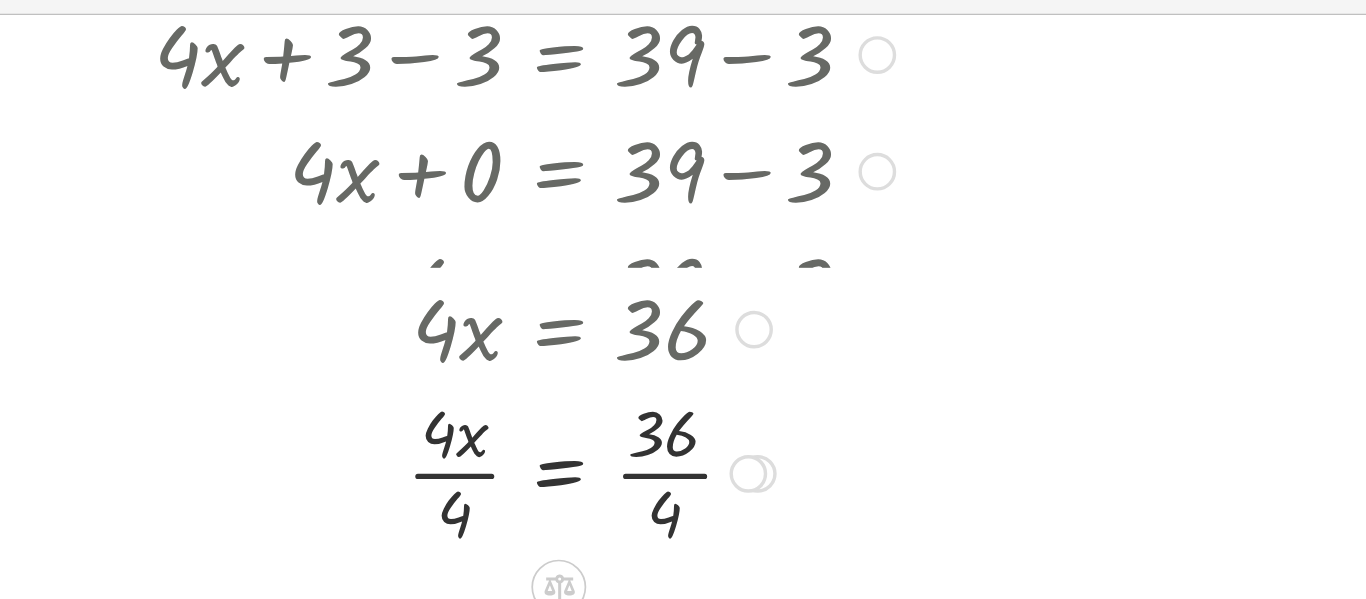 drag, startPoint x: 430, startPoint y: 249, endPoint x: 439, endPoint y: 306, distance: 57.706154 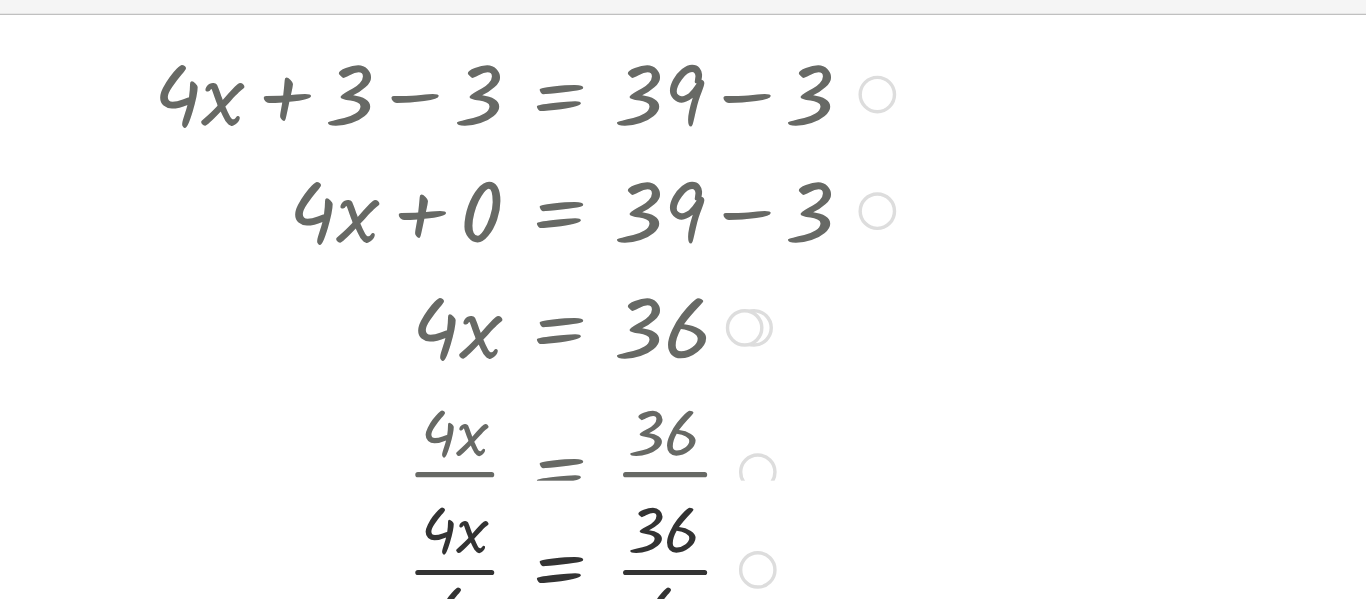 drag, startPoint x: 435, startPoint y: 407, endPoint x: 434, endPoint y: 489, distance: 82.006096 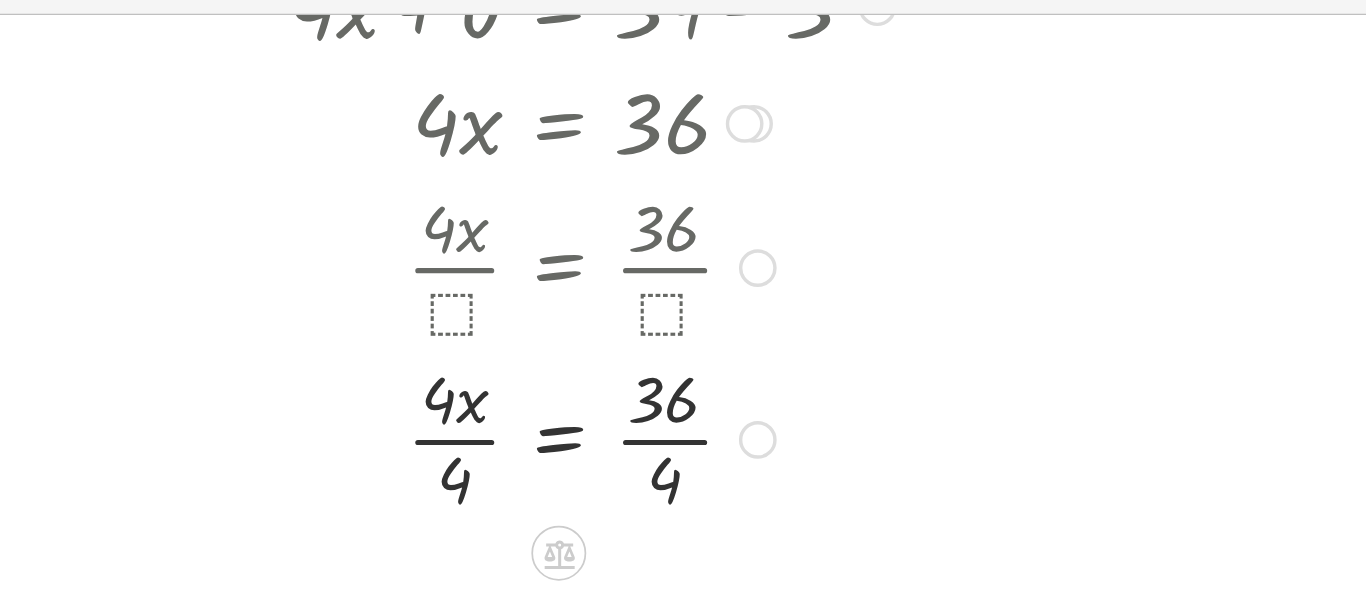scroll, scrollTop: 315, scrollLeft: 0, axis: vertical 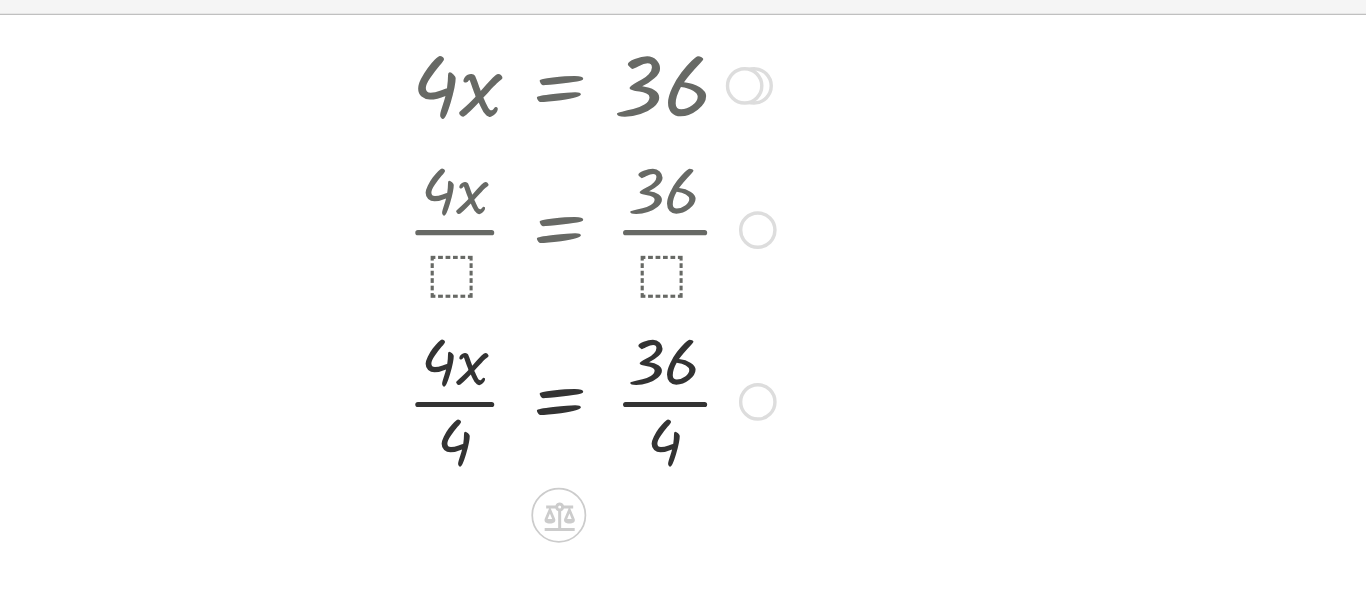 click at bounding box center [305, 363] 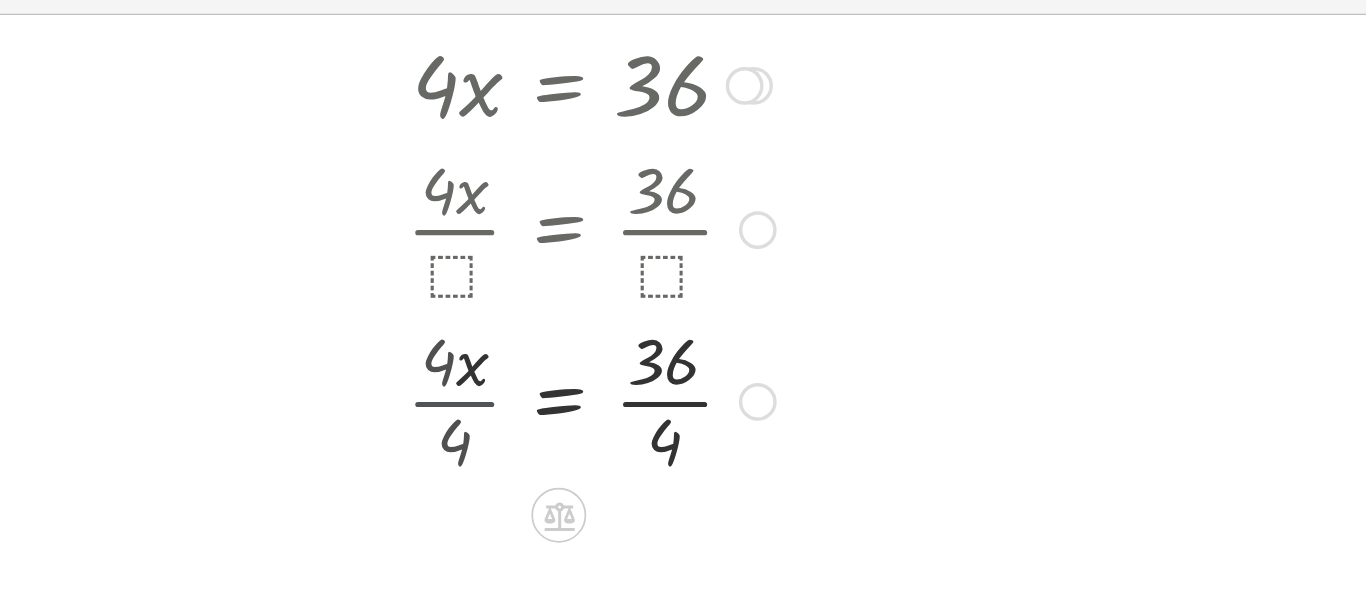 click at bounding box center [305, 363] 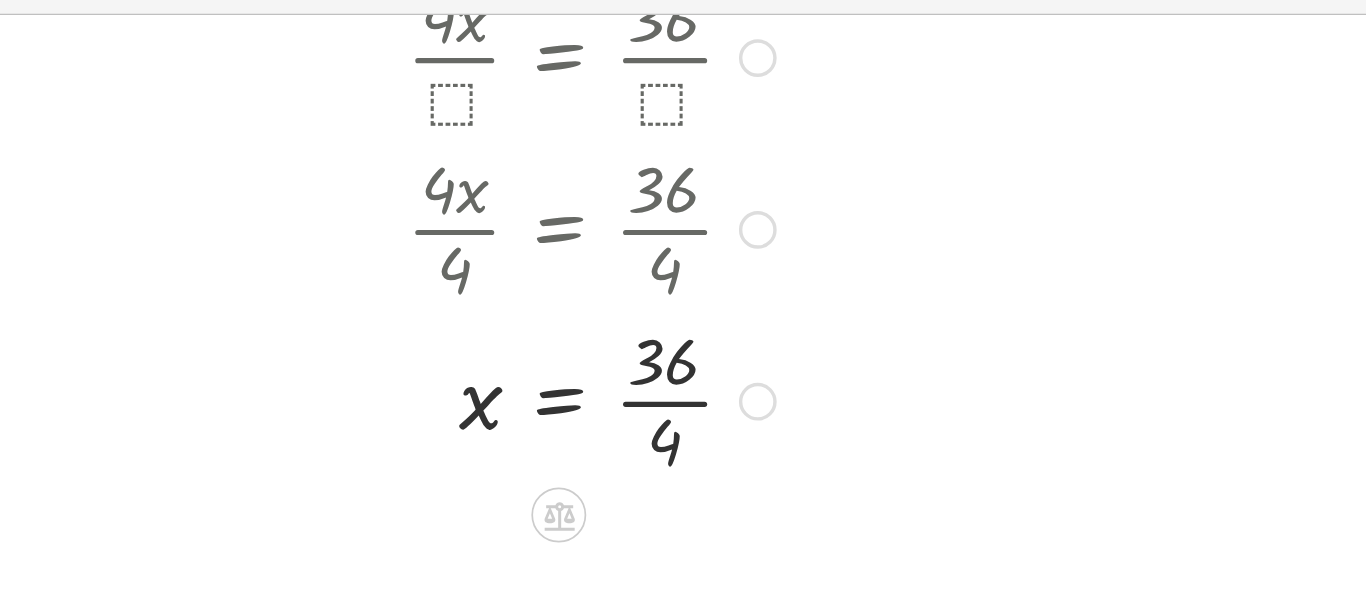 scroll, scrollTop: 416, scrollLeft: 0, axis: vertical 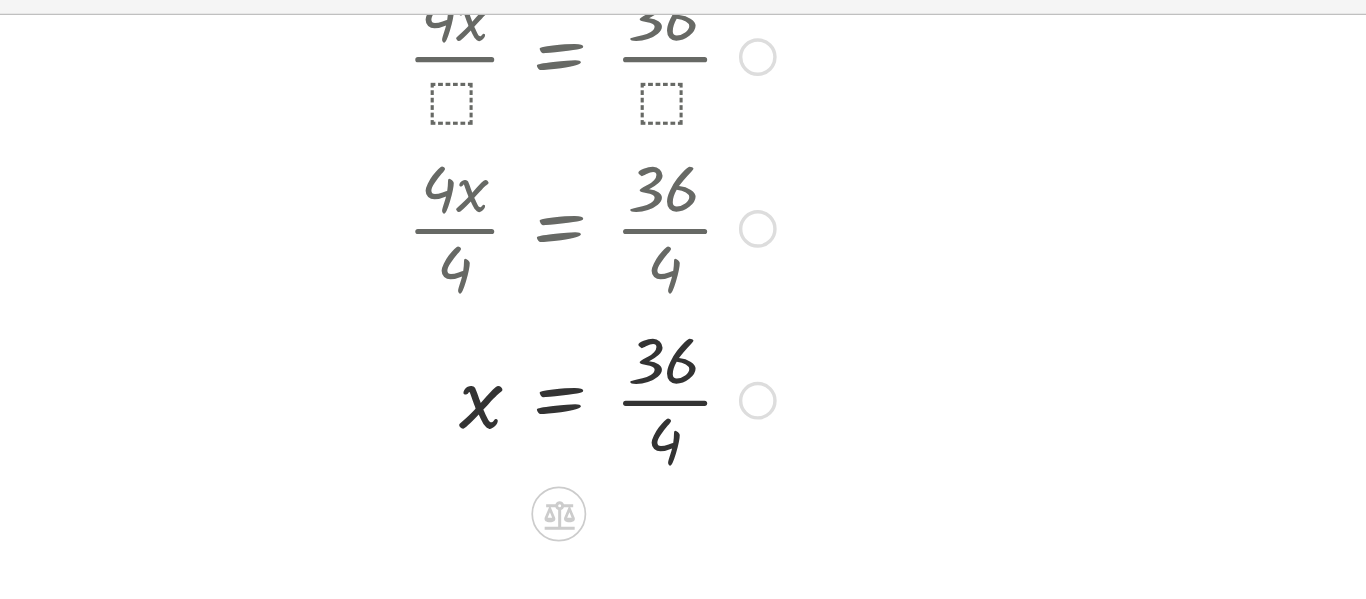 click at bounding box center (305, 362) 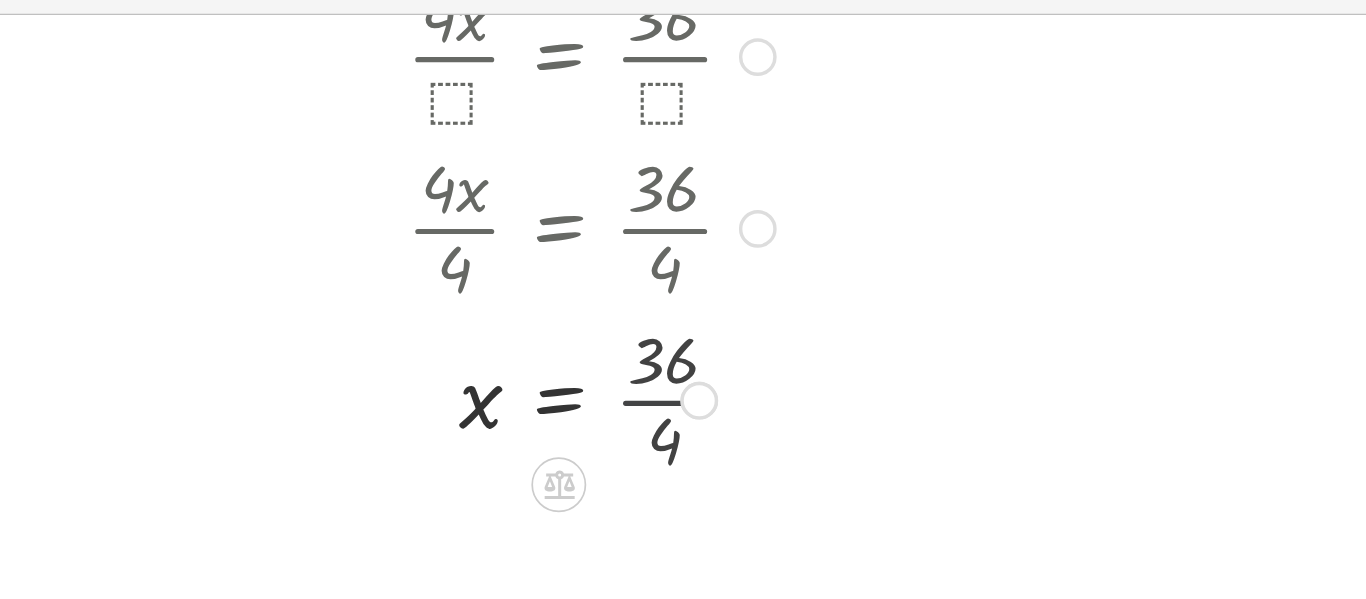 click on "x = 36 · · 4 9 Transform line Copy line as LaTeX Copy derivation as LaTeX Expand new lines: On" at bounding box center (326, 364) 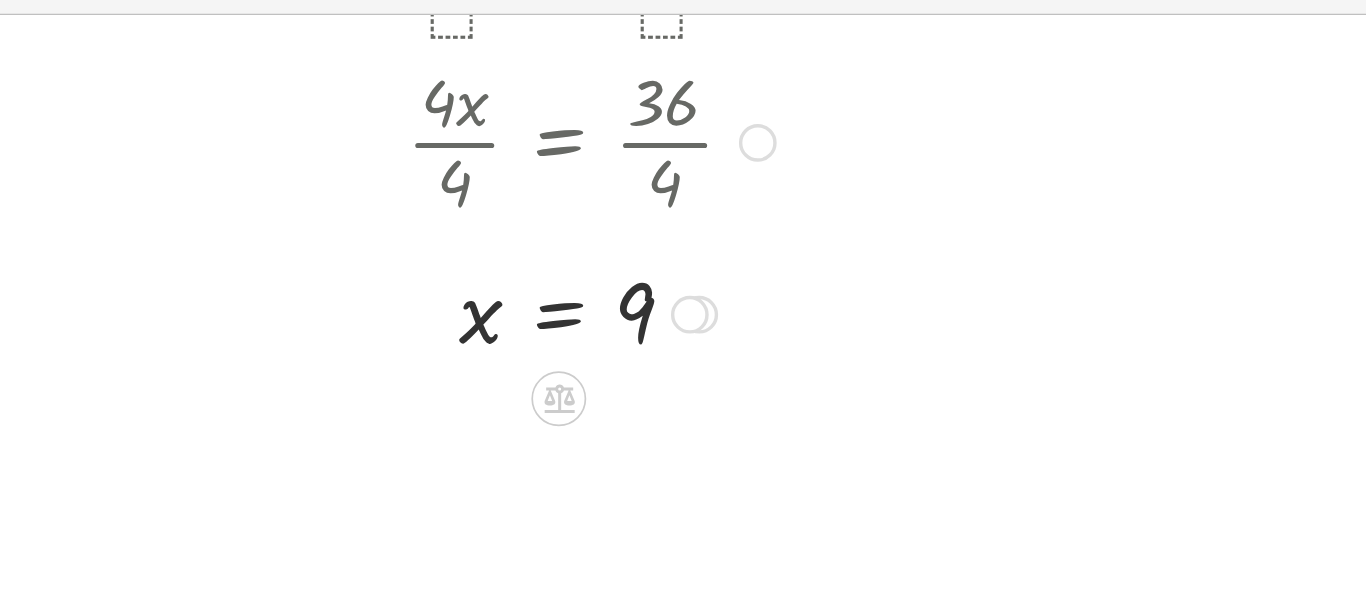 scroll, scrollTop: 474, scrollLeft: 0, axis: vertical 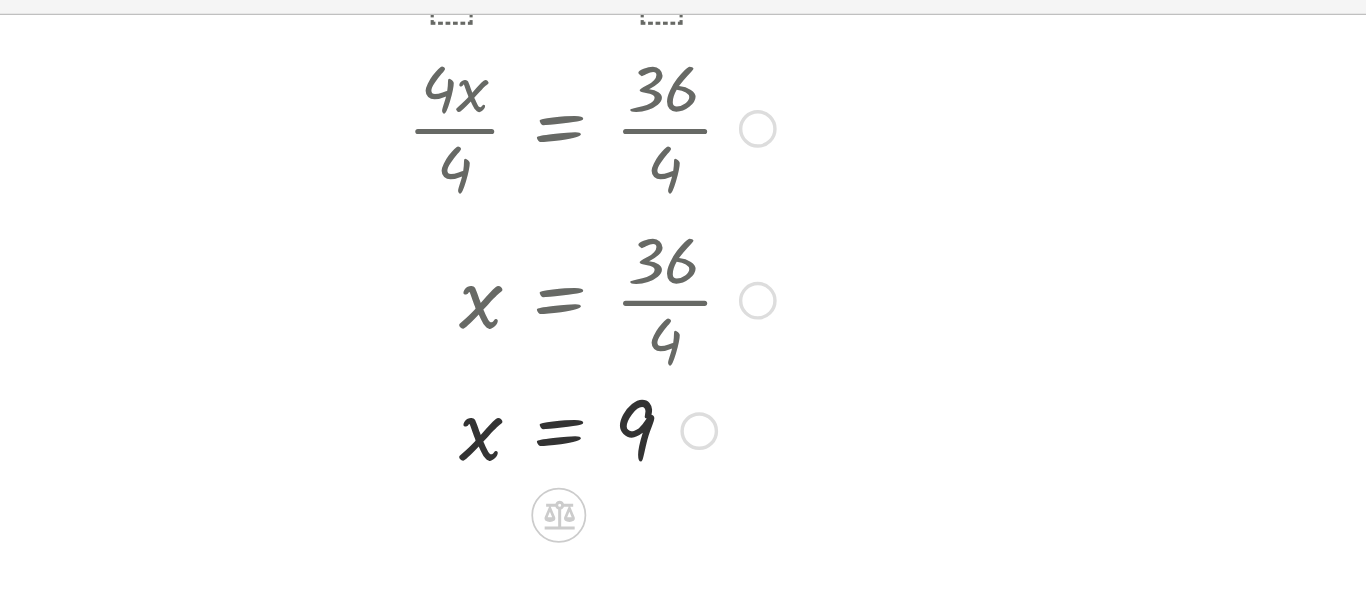drag, startPoint x: 402, startPoint y: 300, endPoint x: 404, endPoint y: 389, distance: 89.02247 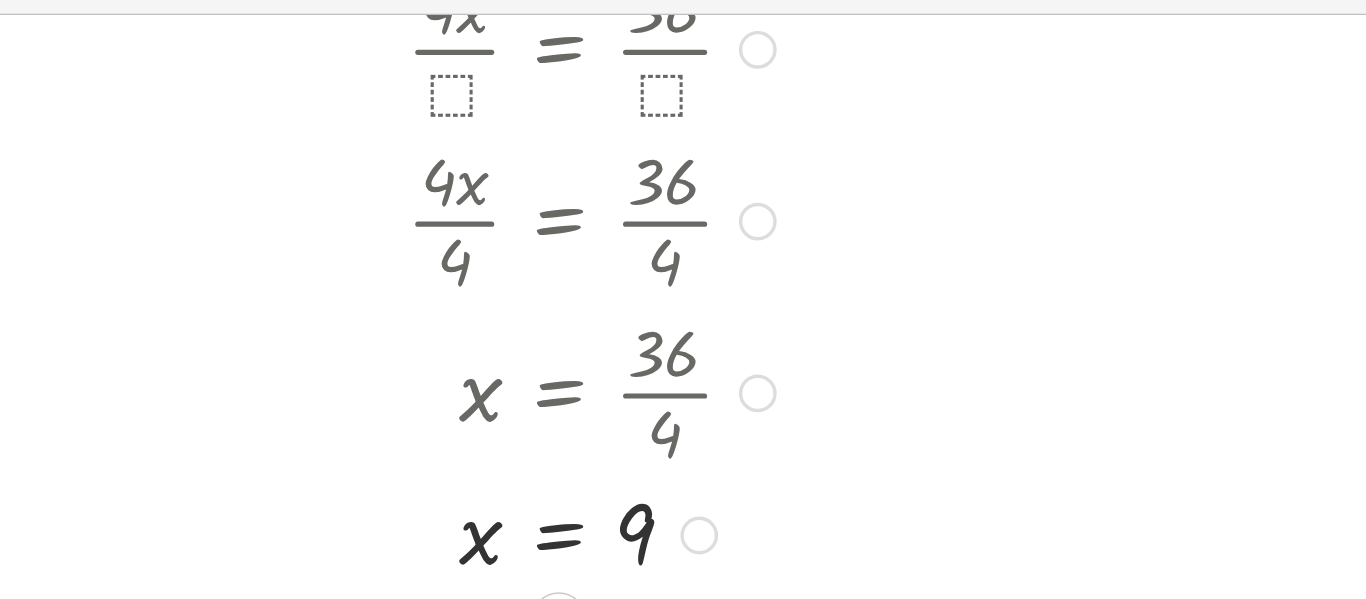 drag, startPoint x: 441, startPoint y: 309, endPoint x: 444, endPoint y: 365, distance: 56.0803 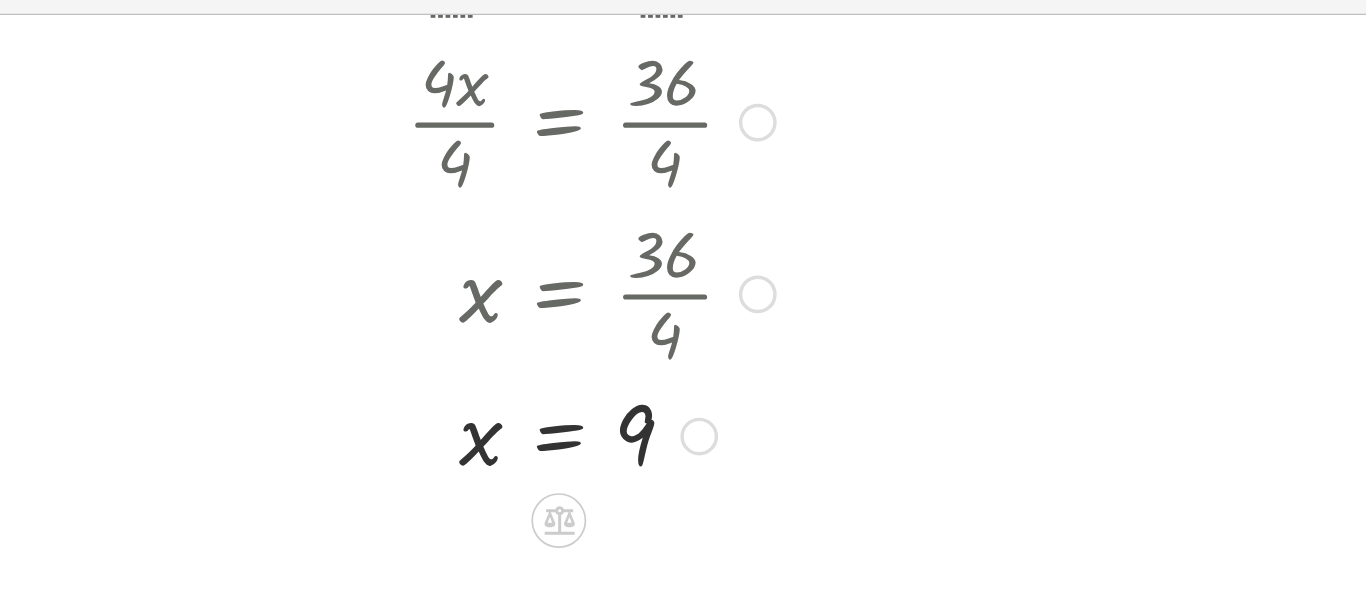 scroll, scrollTop: 560, scrollLeft: 0, axis: vertical 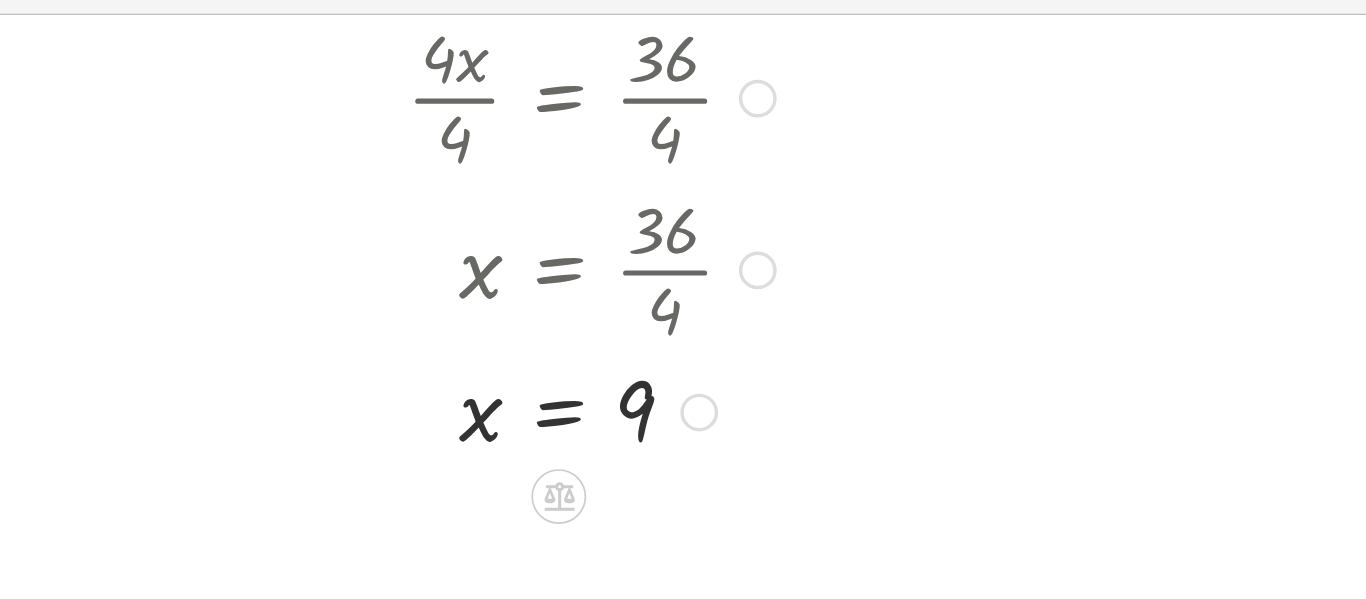 click at bounding box center [305, 286] 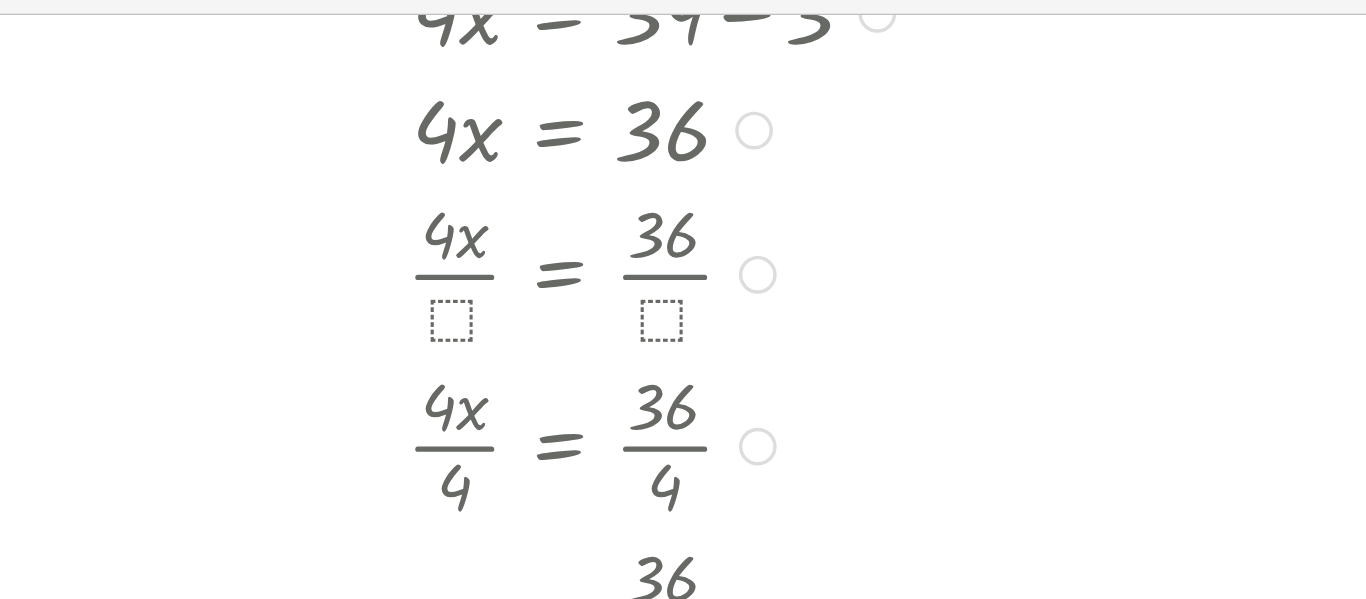 scroll, scrollTop: 355, scrollLeft: 0, axis: vertical 